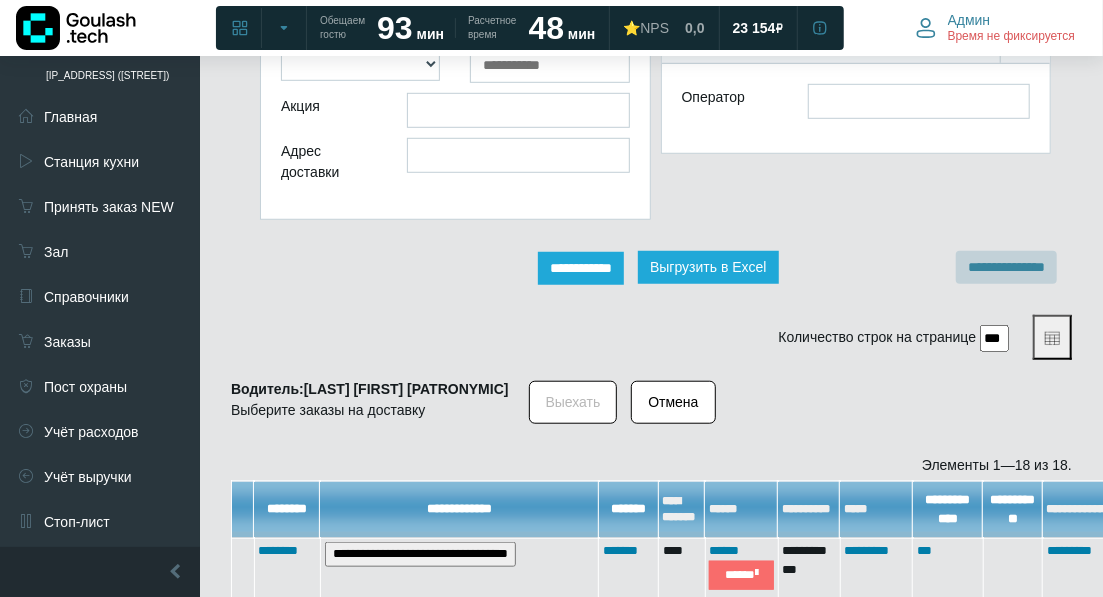 scroll, scrollTop: 555, scrollLeft: 0, axis: vertical 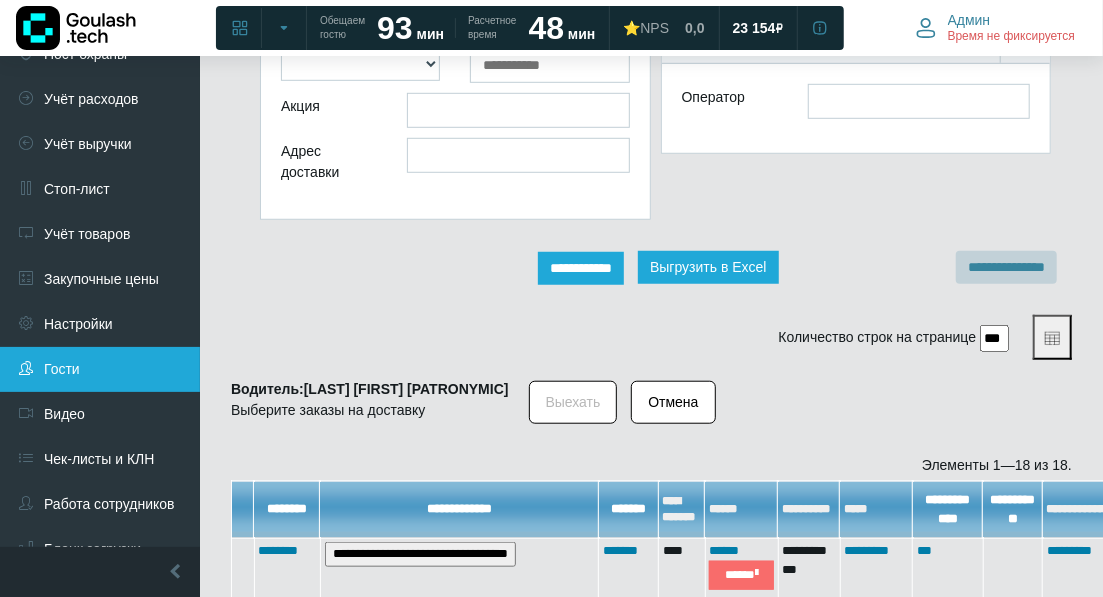 click on "Гости" at bounding box center (100, 369) 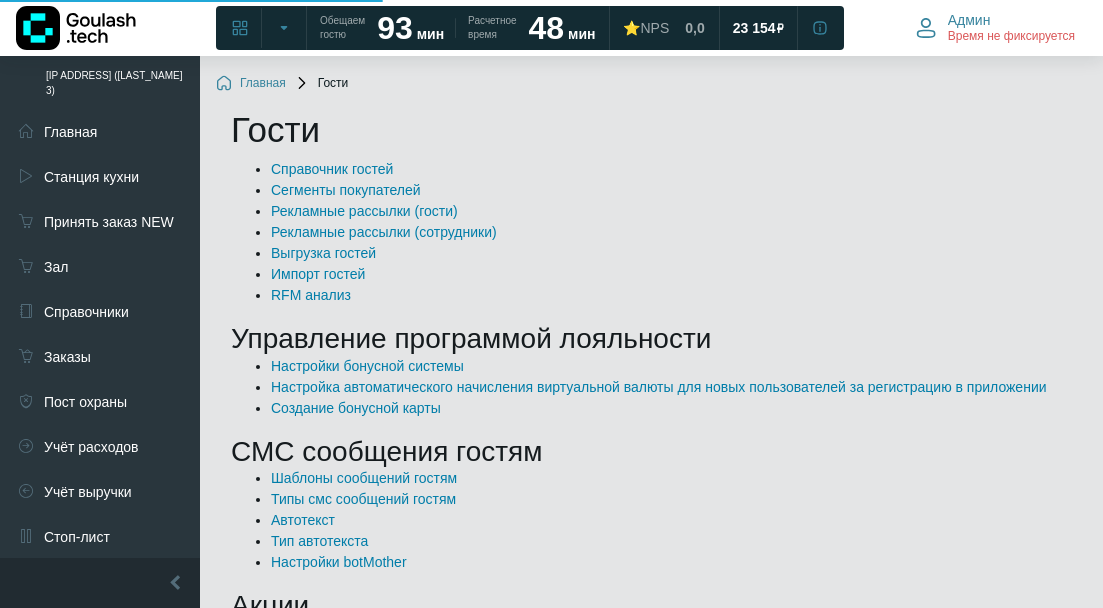 scroll, scrollTop: 0, scrollLeft: 0, axis: both 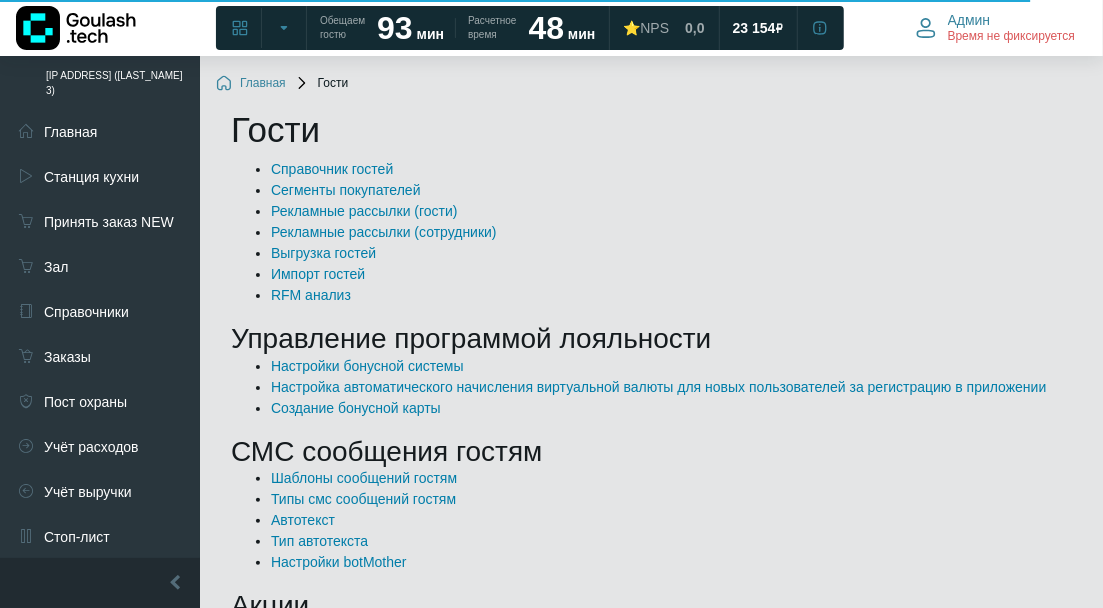 click on "Шаблоны сообщений гостям" at bounding box center (671, 478) 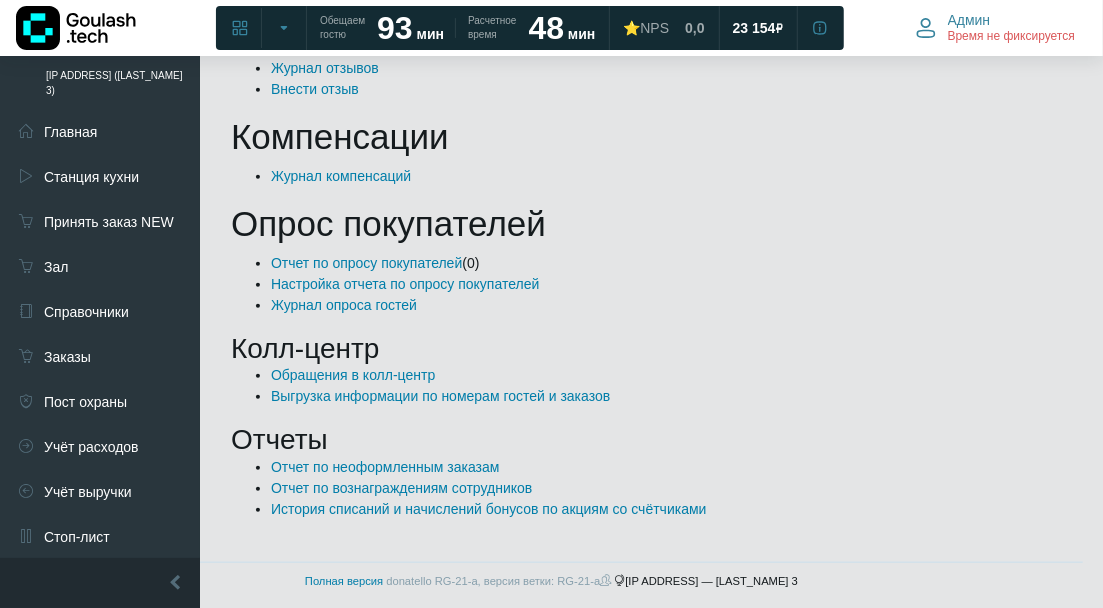 scroll, scrollTop: 451, scrollLeft: 0, axis: vertical 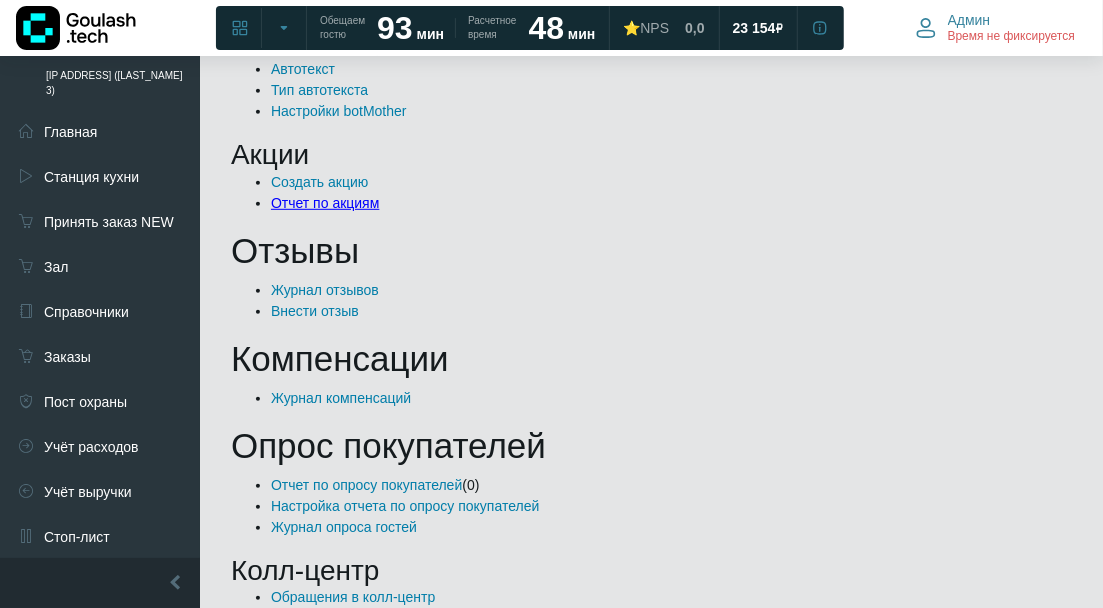 click on "Отчет по акциям" at bounding box center [325, 203] 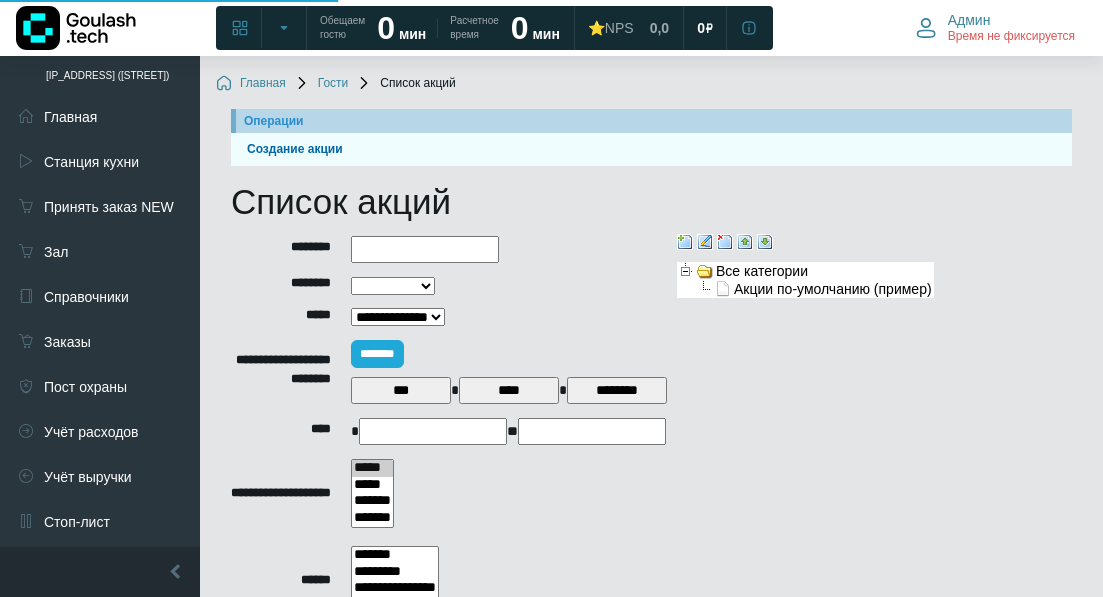 select 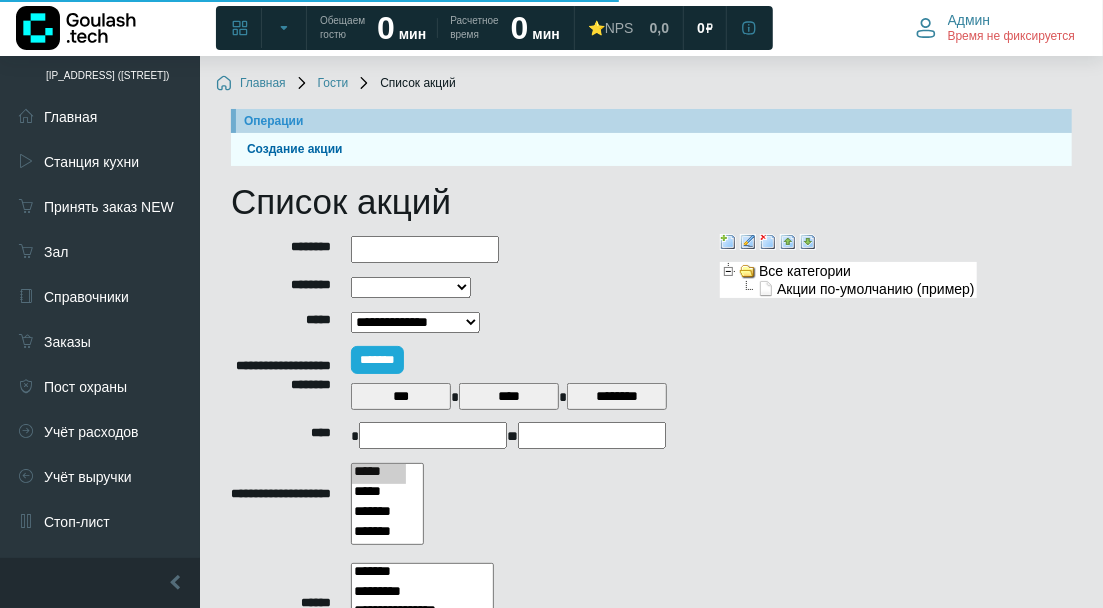 scroll, scrollTop: 381, scrollLeft: 0, axis: vertical 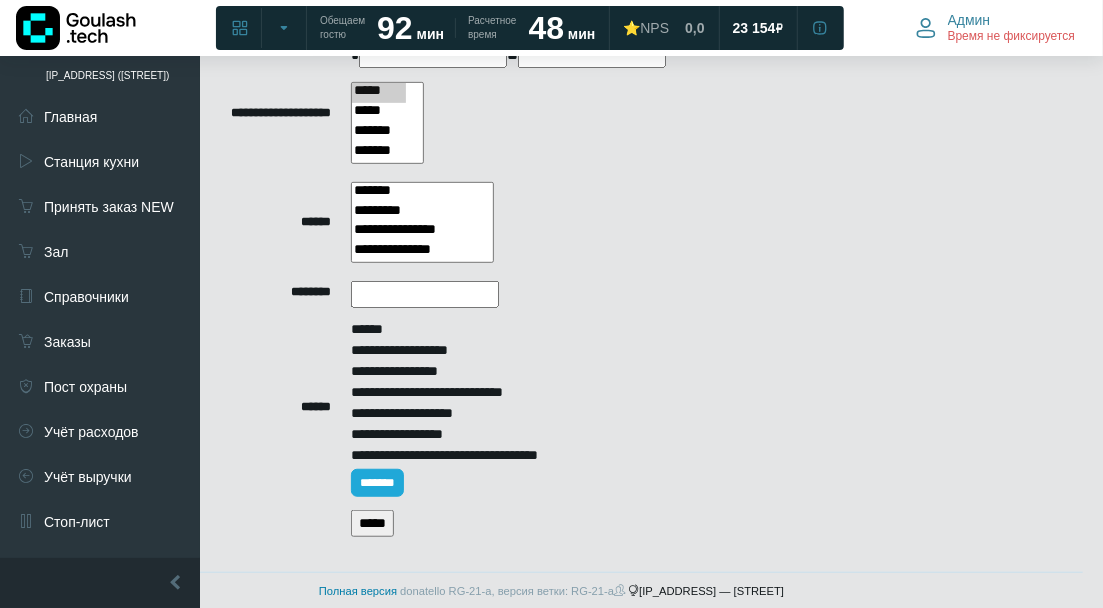 click on "*****" at bounding box center (372, 523) 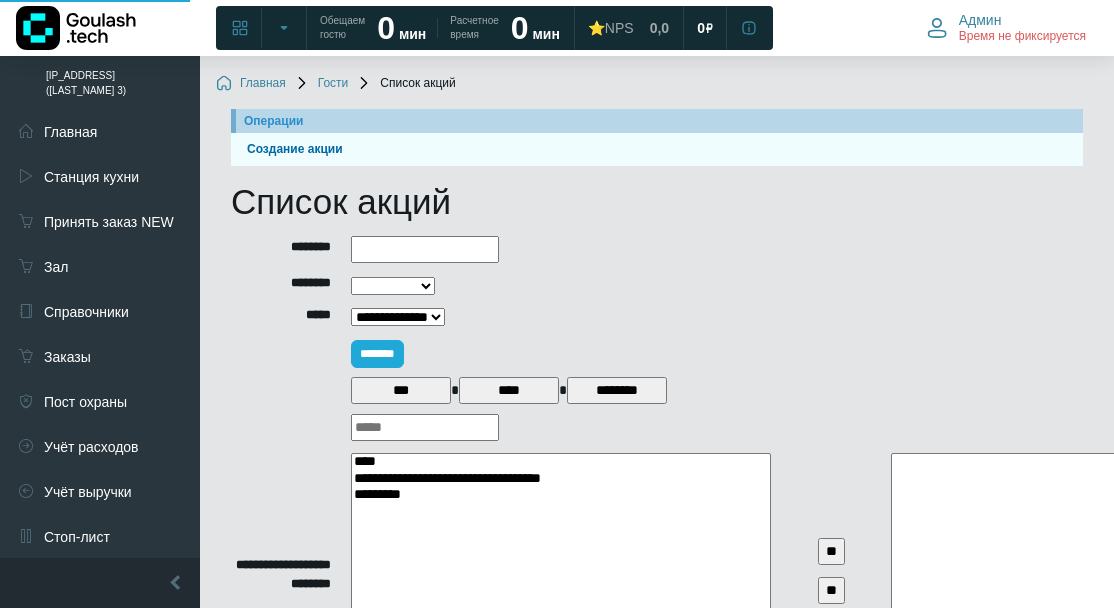 select 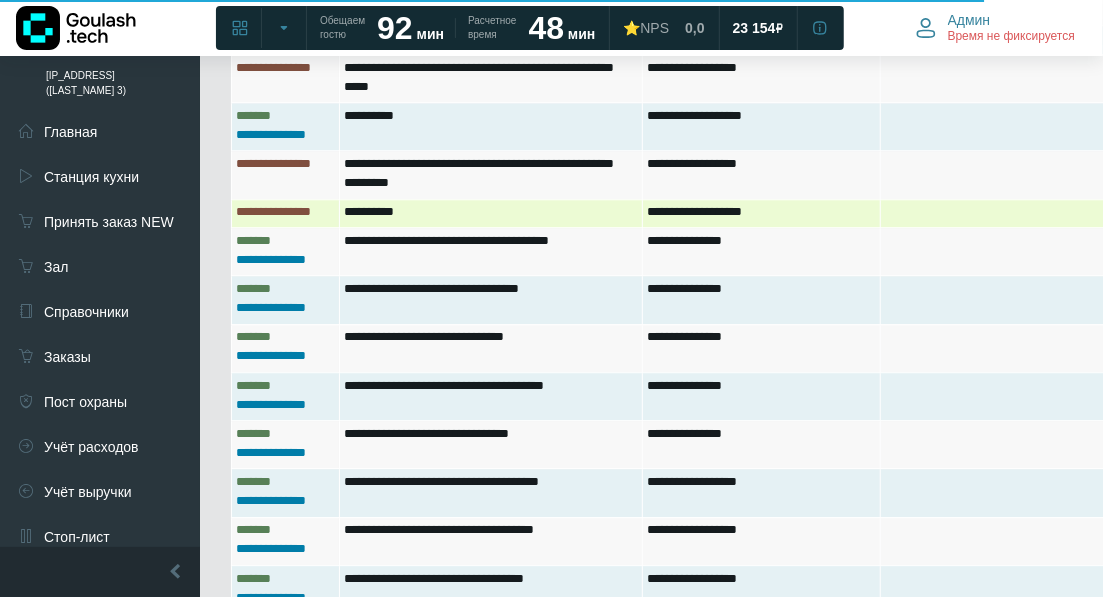 scroll, scrollTop: 2222, scrollLeft: 0, axis: vertical 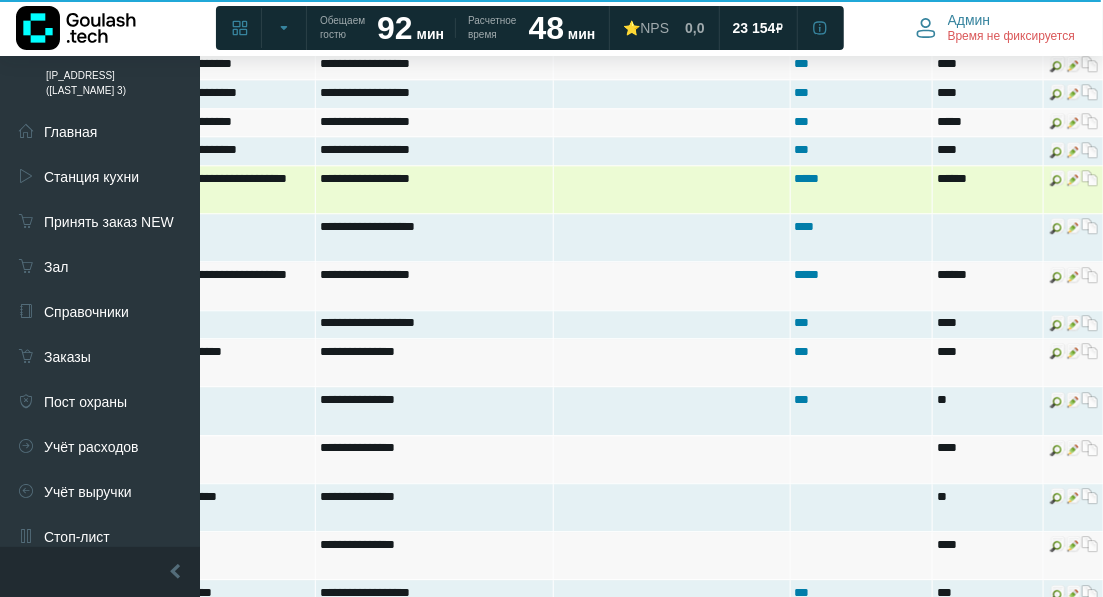 click at bounding box center (1074, 178) 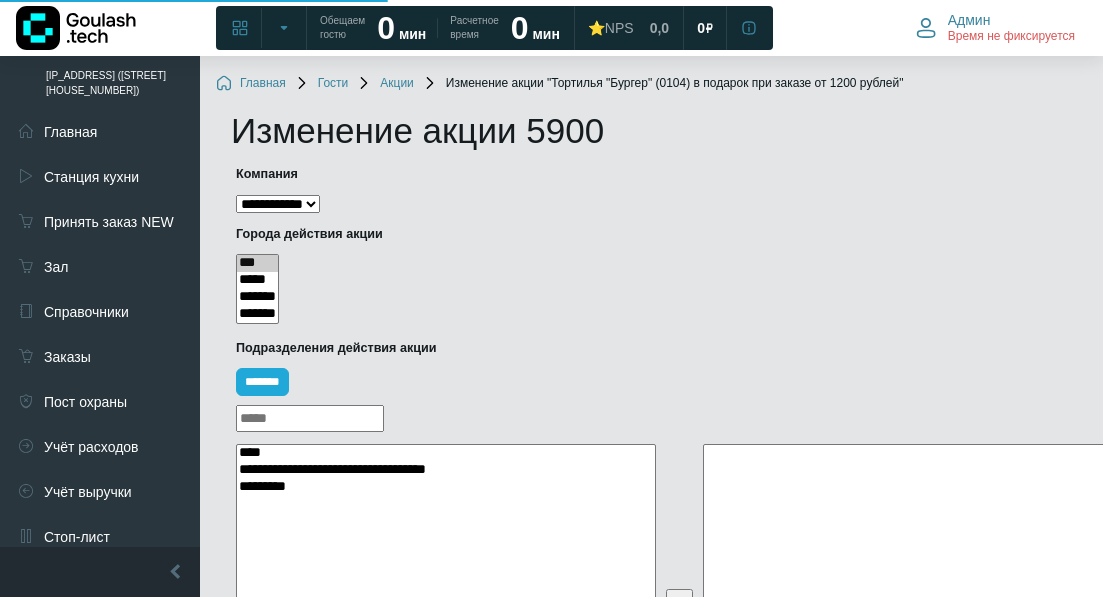 select 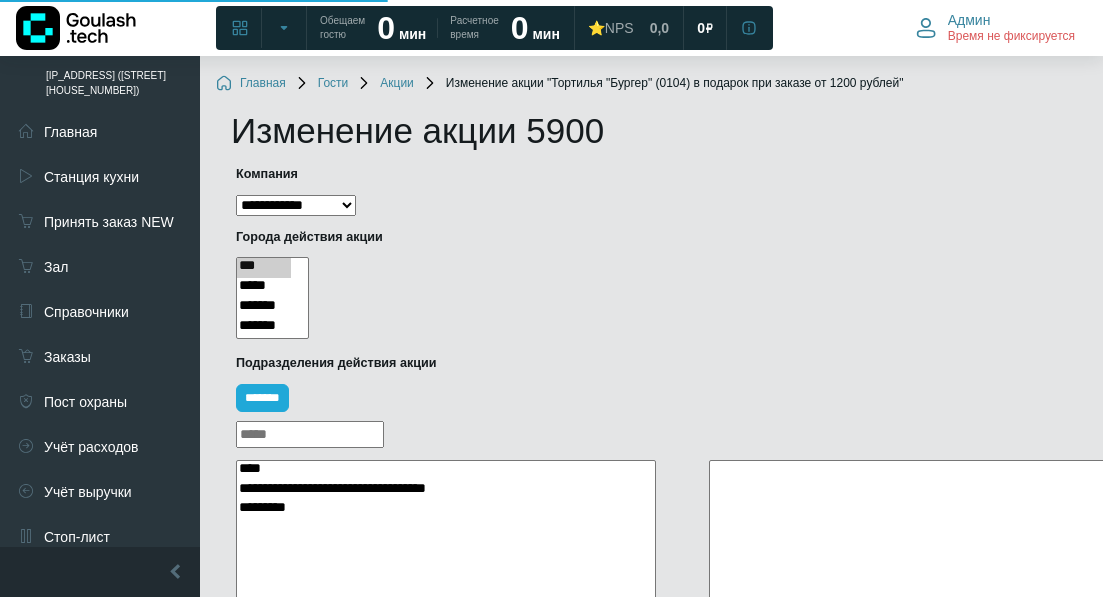 scroll, scrollTop: 0, scrollLeft: 0, axis: both 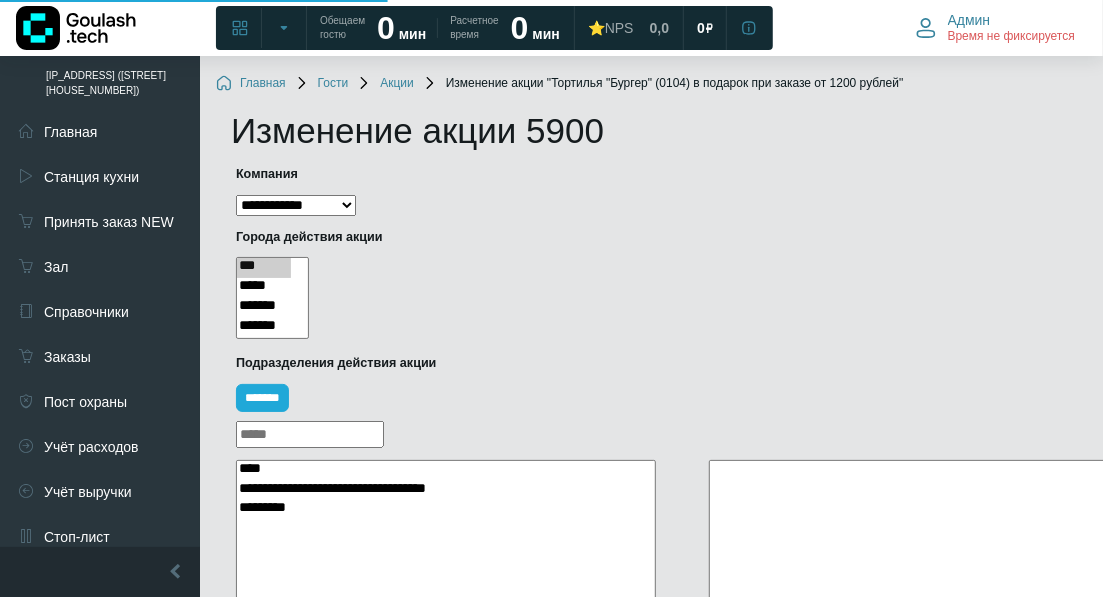 select 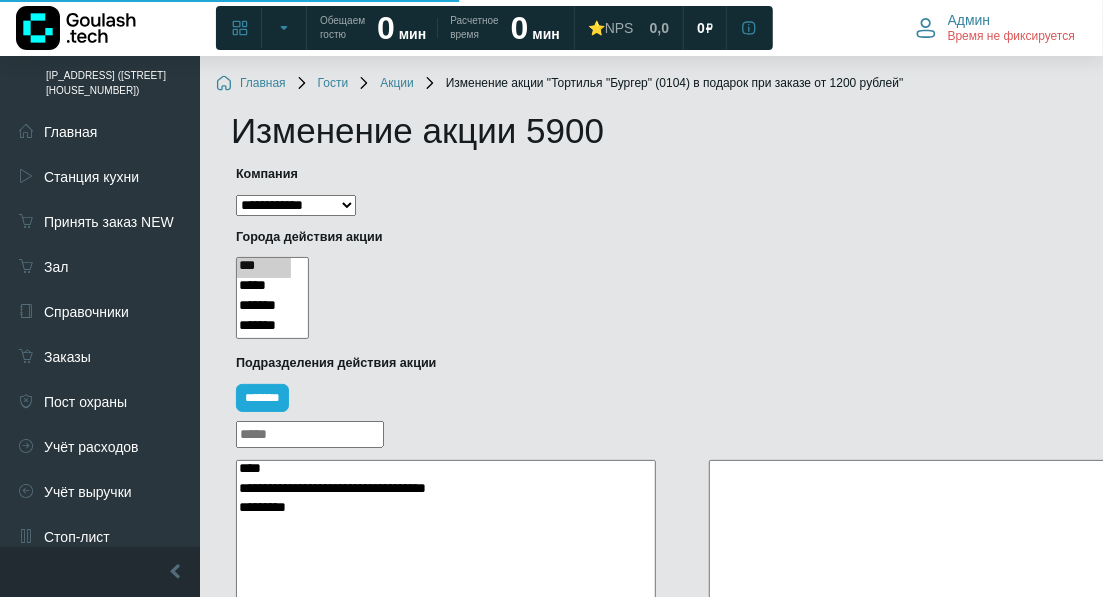 scroll, scrollTop: 333, scrollLeft: 0, axis: vertical 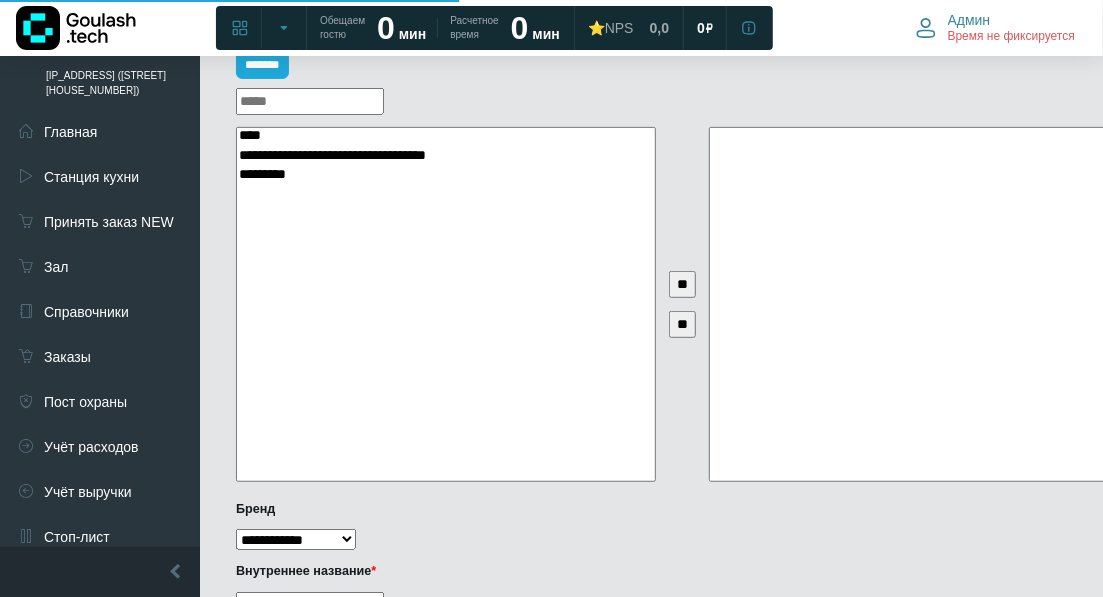 select 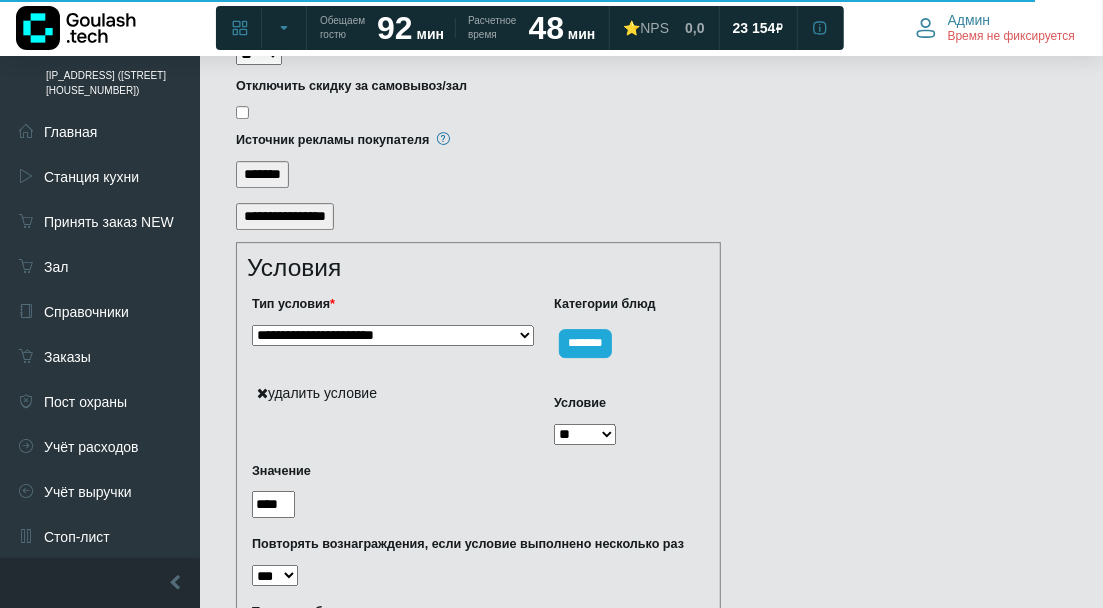 scroll, scrollTop: 2666, scrollLeft: 0, axis: vertical 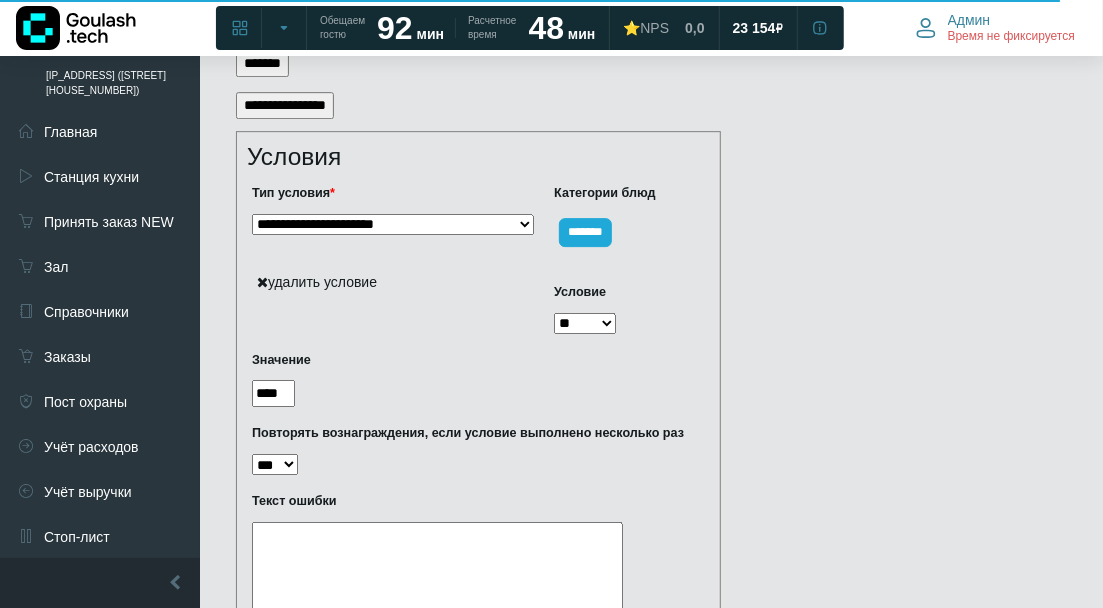 drag, startPoint x: 297, startPoint y: 362, endPoint x: 224, endPoint y: 354, distance: 73.43705 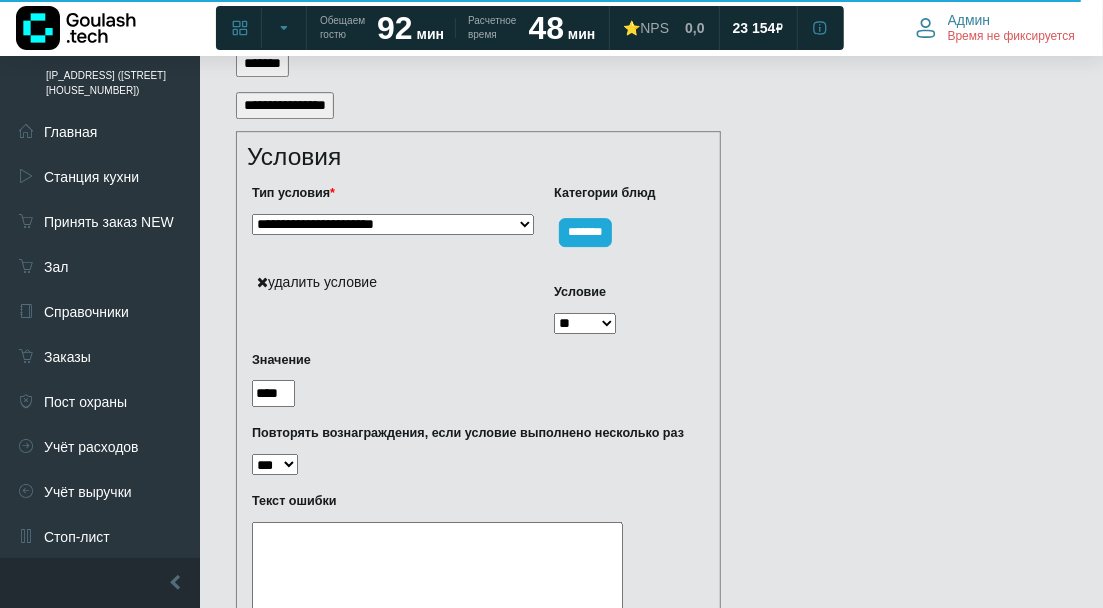 type on "*" 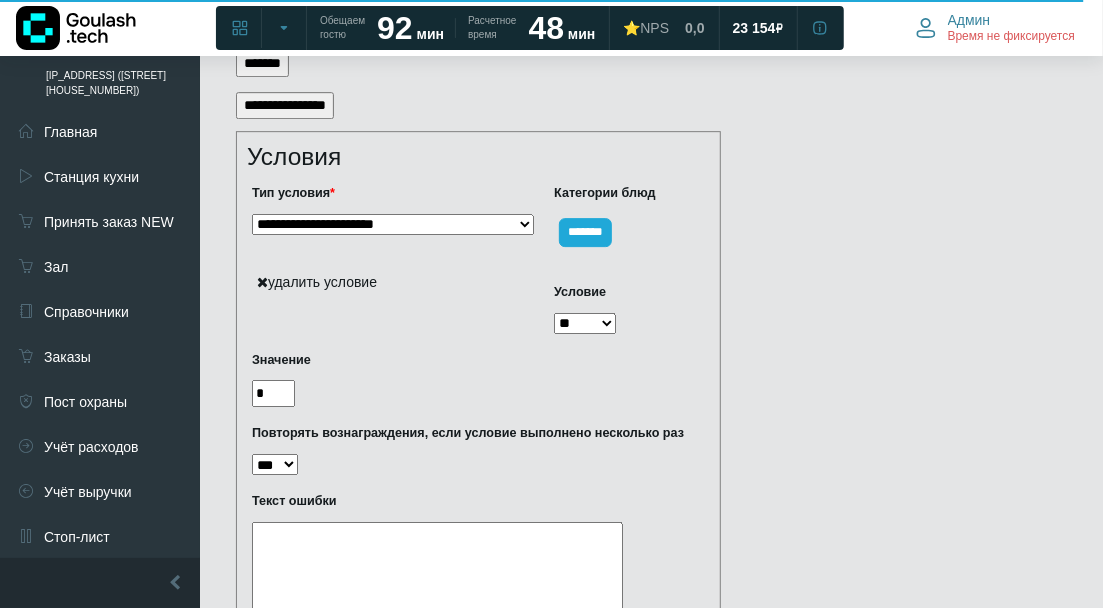 scroll, scrollTop: 2681, scrollLeft: 0, axis: vertical 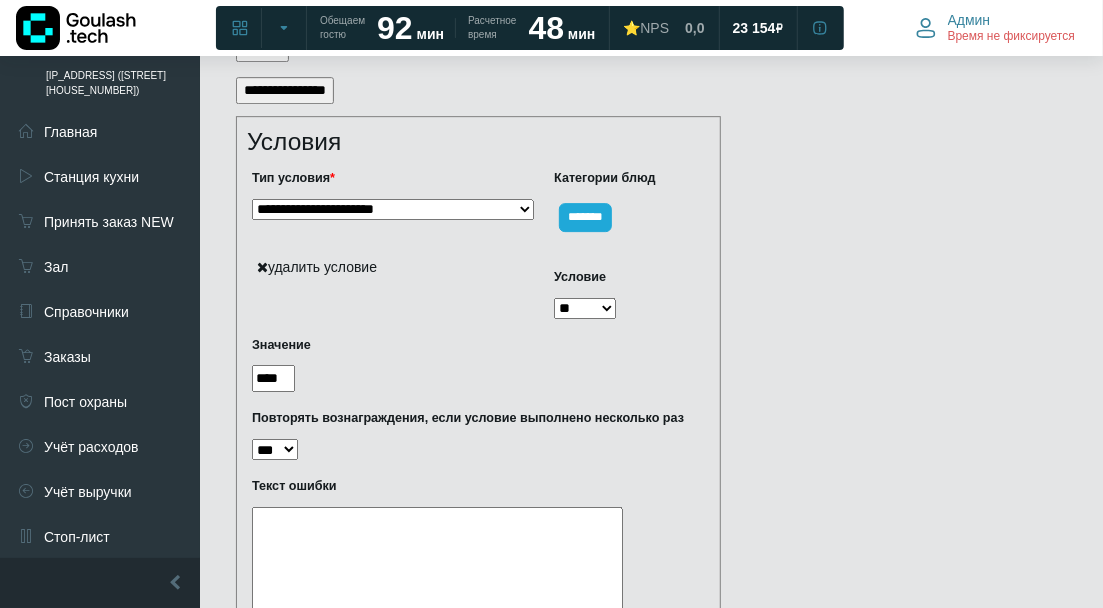type on "****" 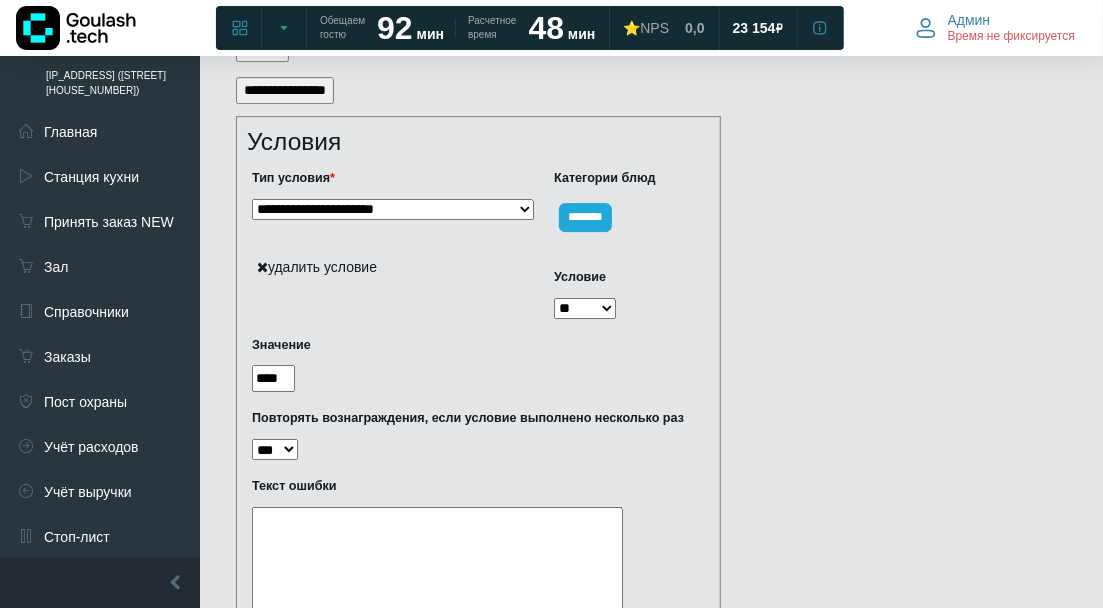 click on "**********" at bounding box center (393, 209) 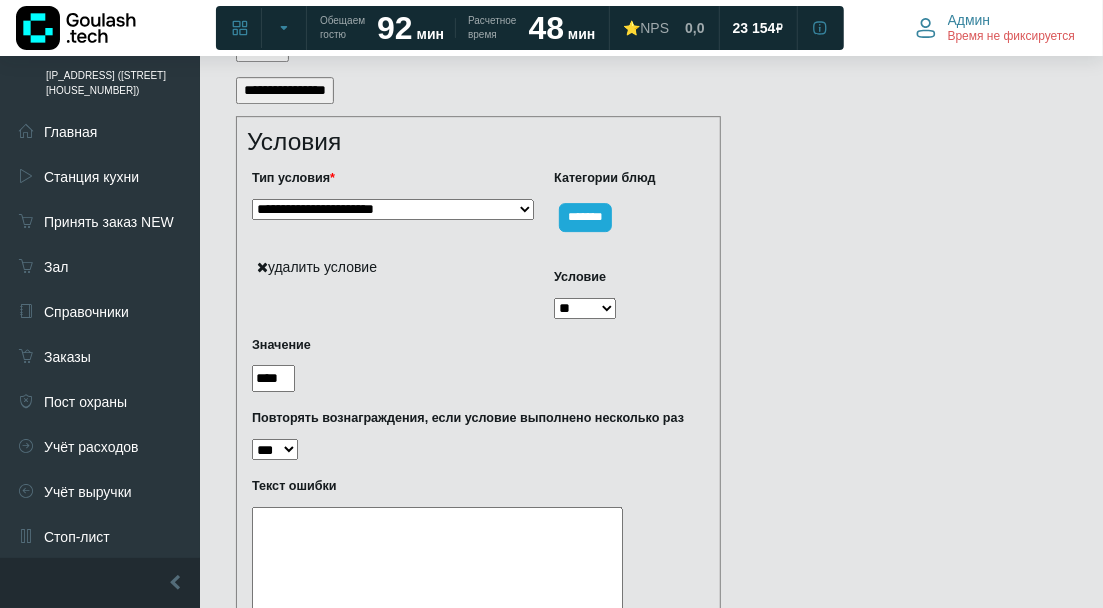 select on "*" 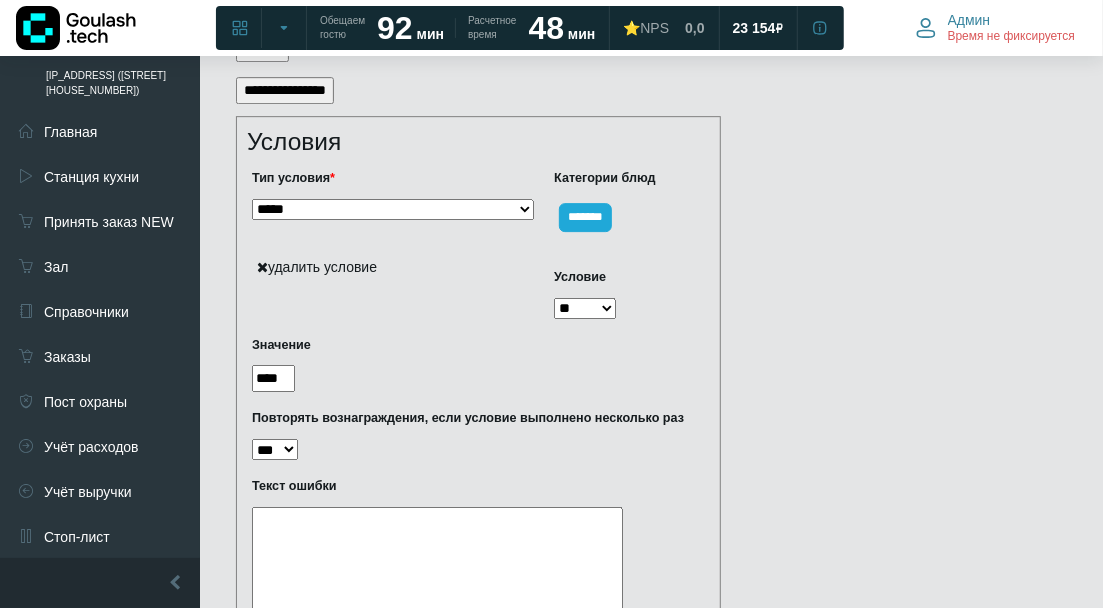 click on "**********" at bounding box center [393, 209] 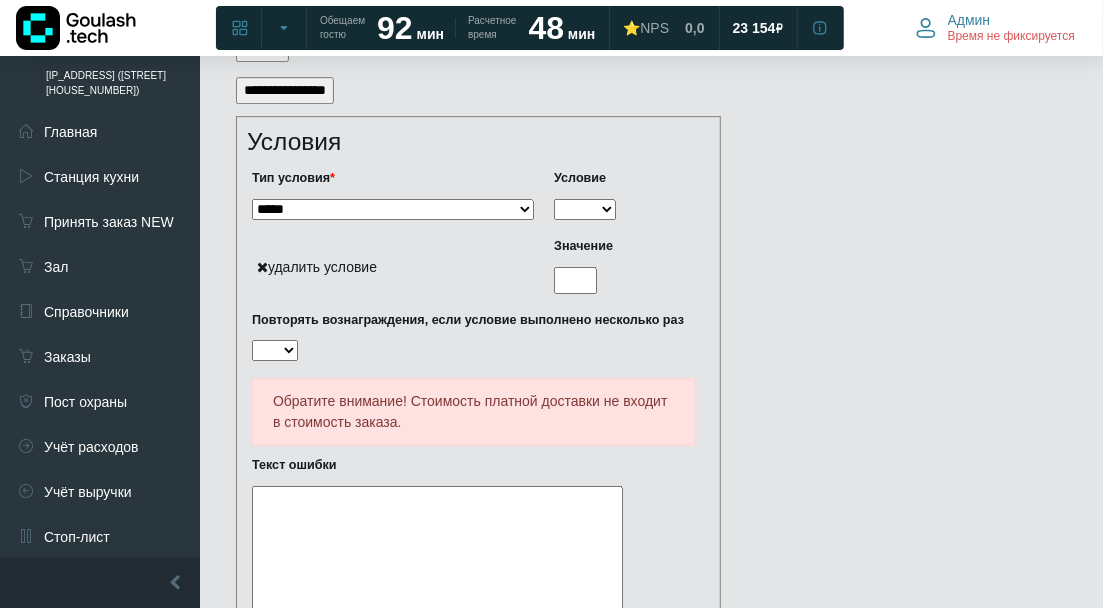 click on "*****
**
**" at bounding box center (585, 209) 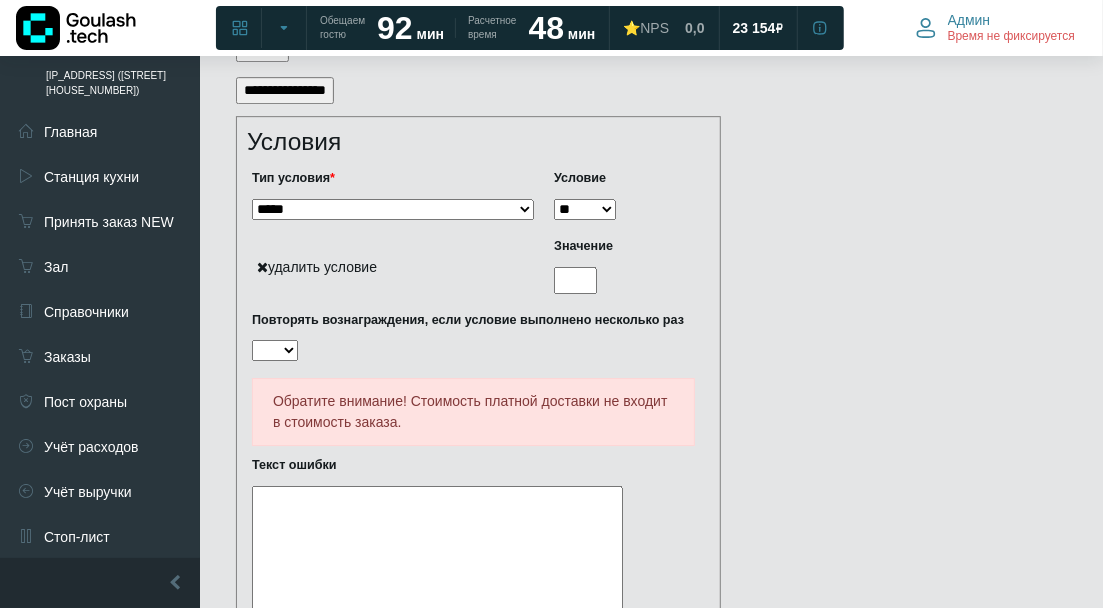 click on "*****
**
**" at bounding box center (585, 209) 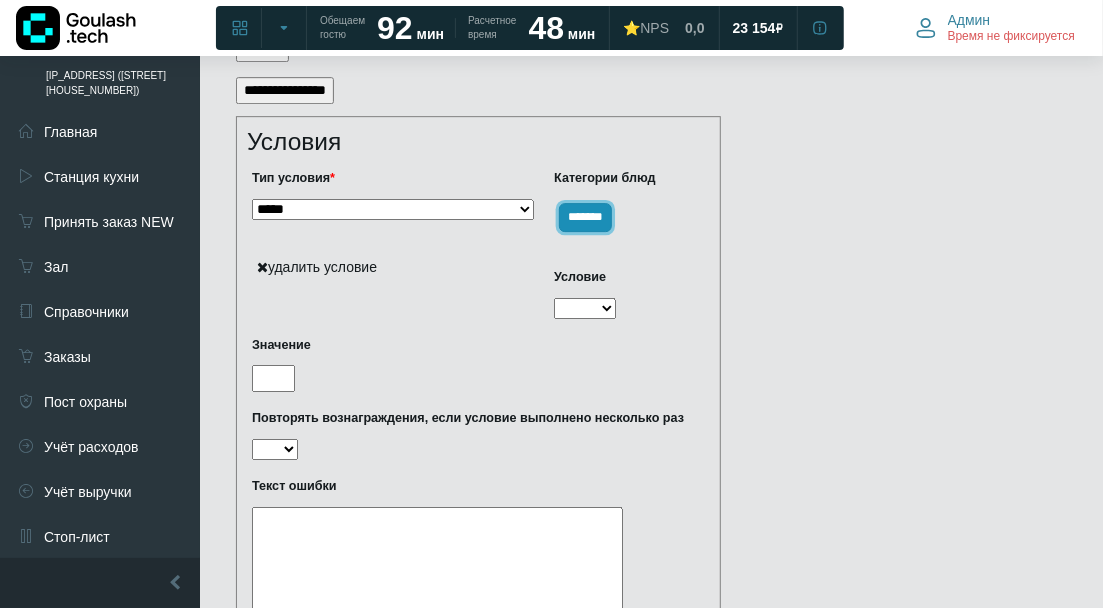 click on "*******" at bounding box center (585, 217) 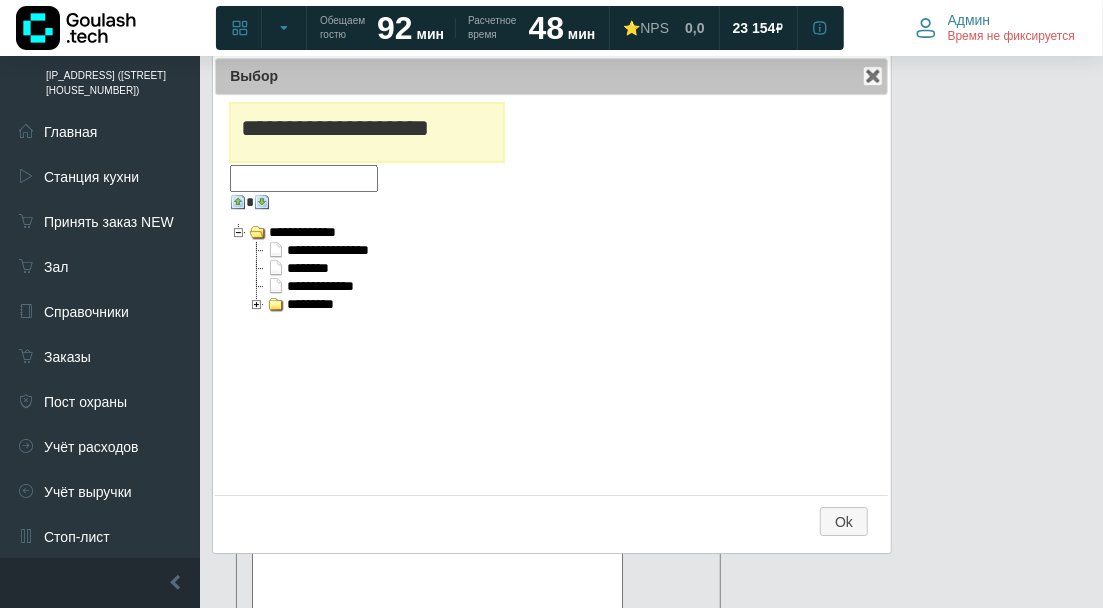 click at bounding box center [257, 304] 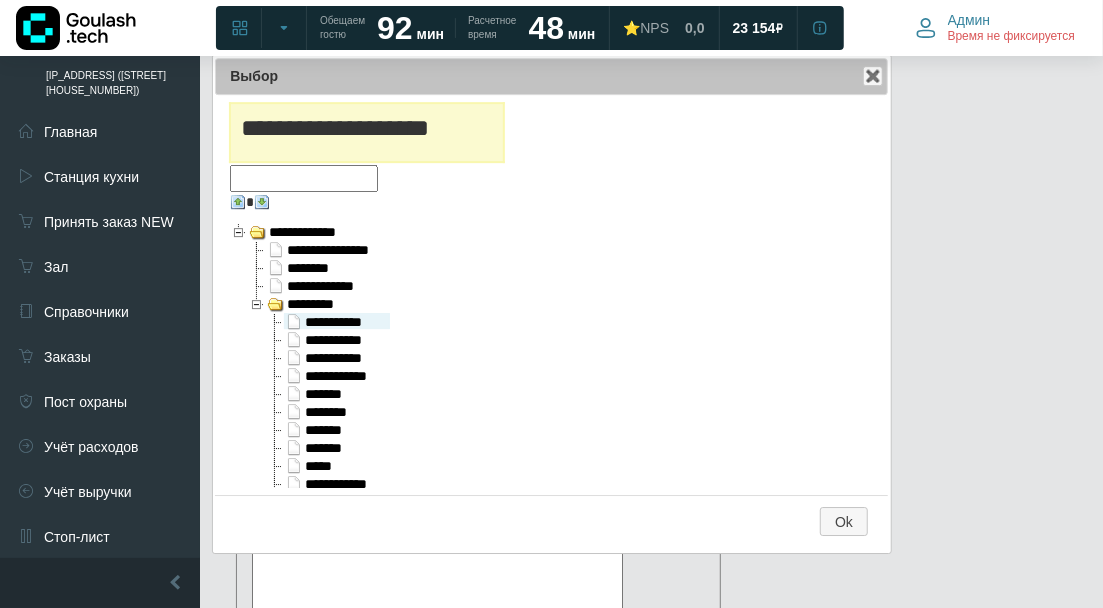 click on "**********" at bounding box center [337, 321] 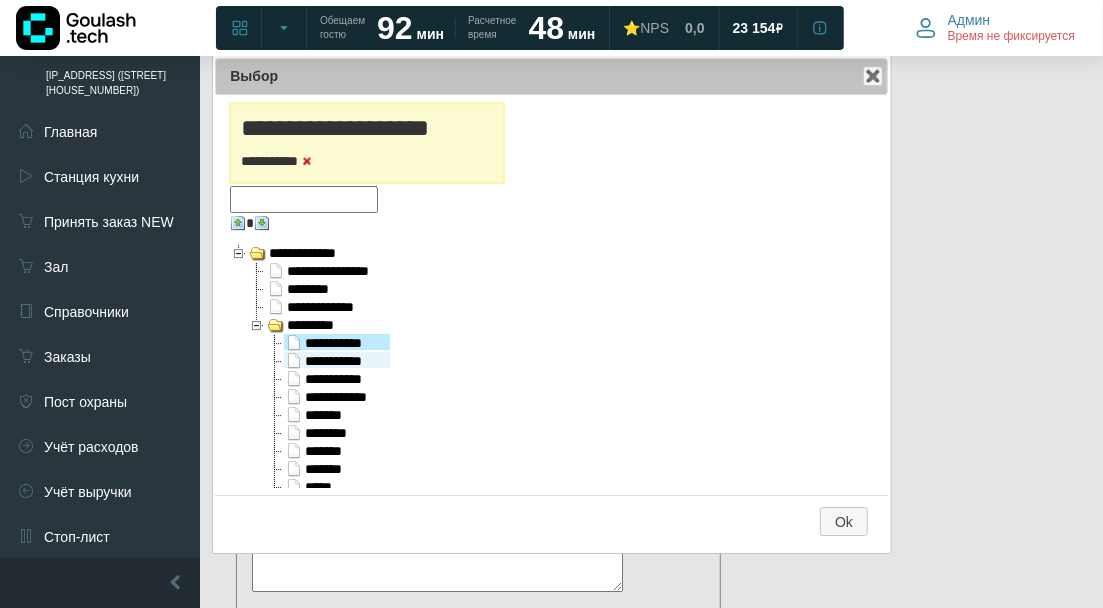 click on "**********" at bounding box center [337, 360] 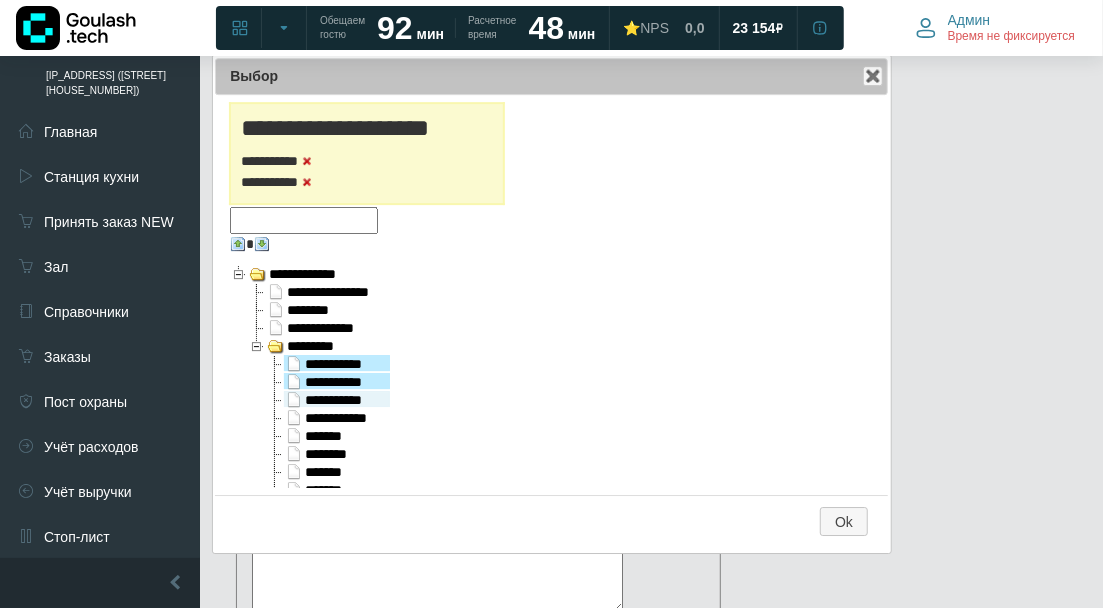 click on "**********" at bounding box center (337, 399) 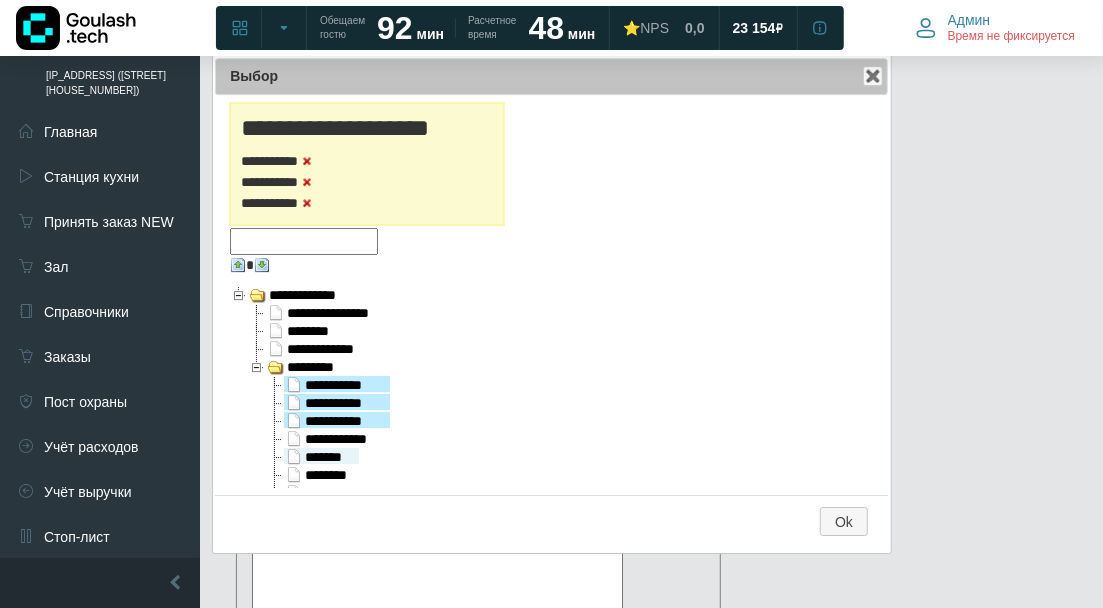 click on "*******" at bounding box center (321, 456) 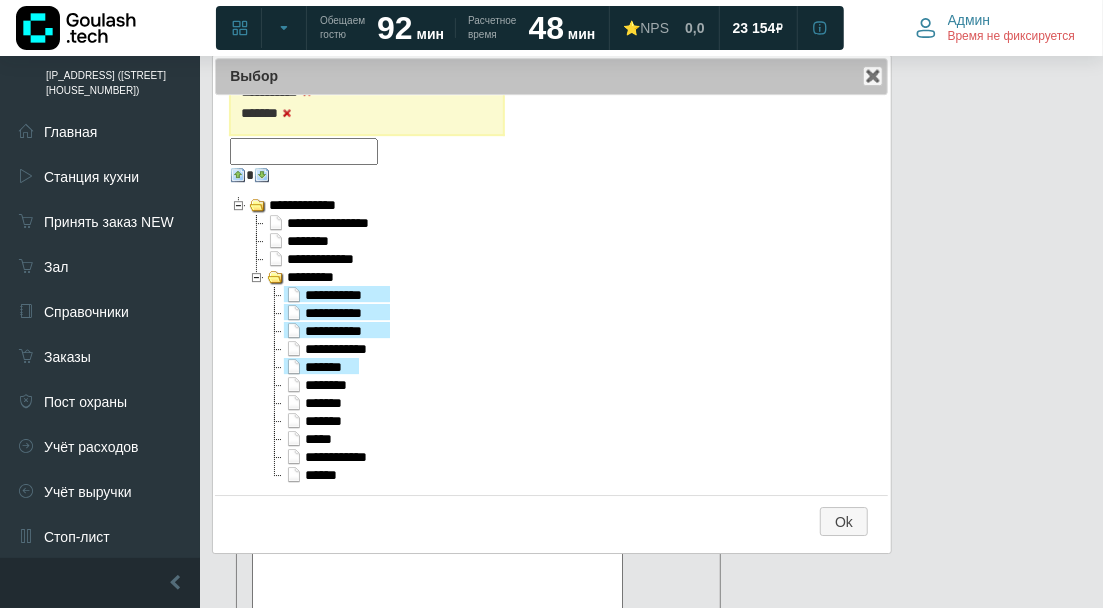 scroll, scrollTop: 112, scrollLeft: 0, axis: vertical 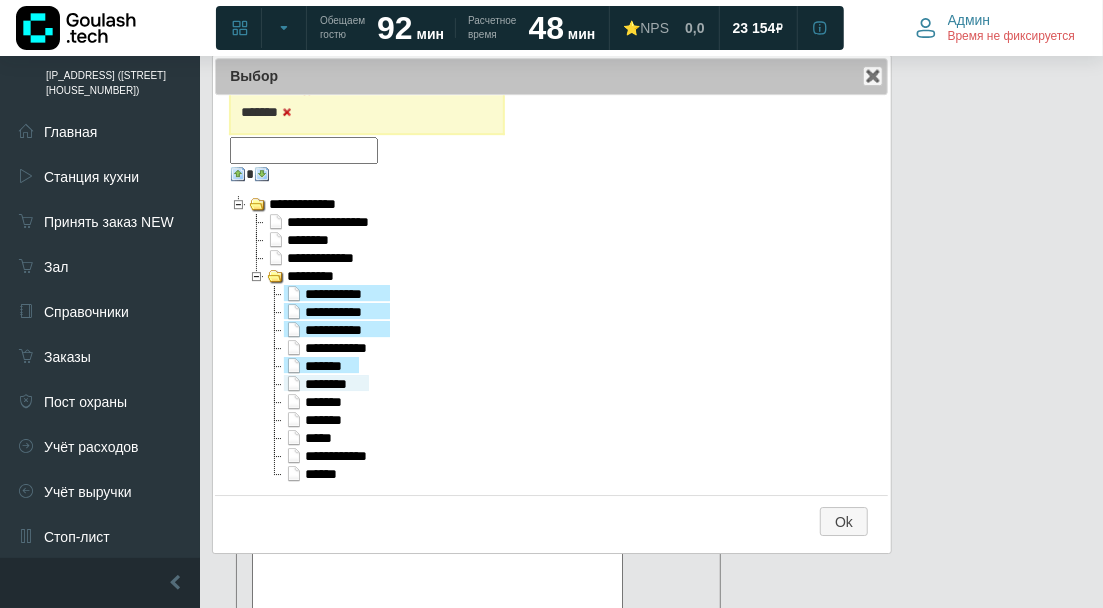 click on "********" at bounding box center [326, 383] 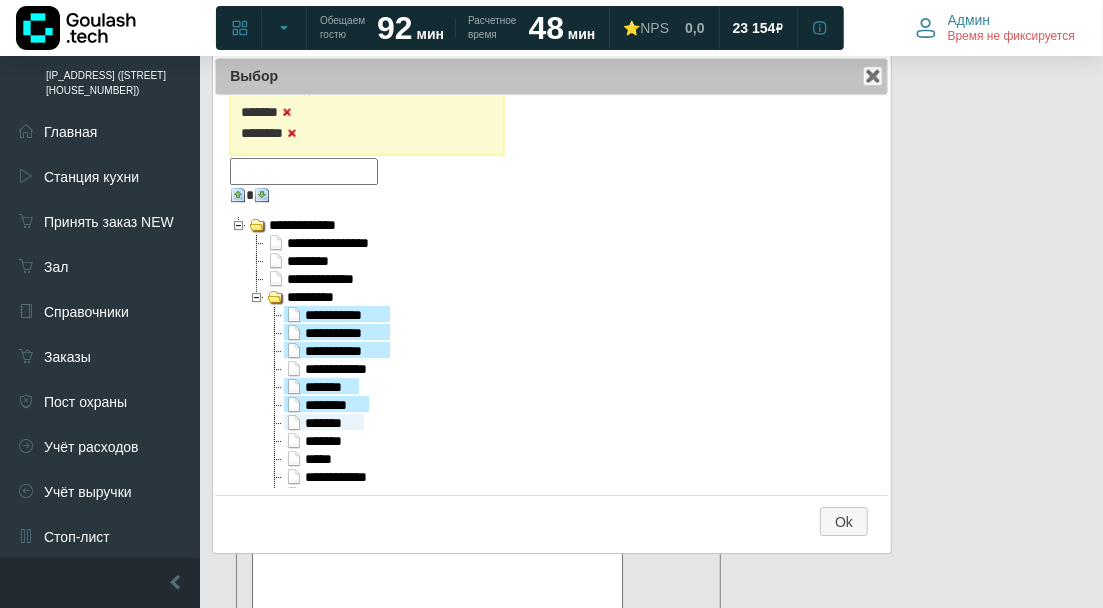 click on "*******" at bounding box center (324, 422) 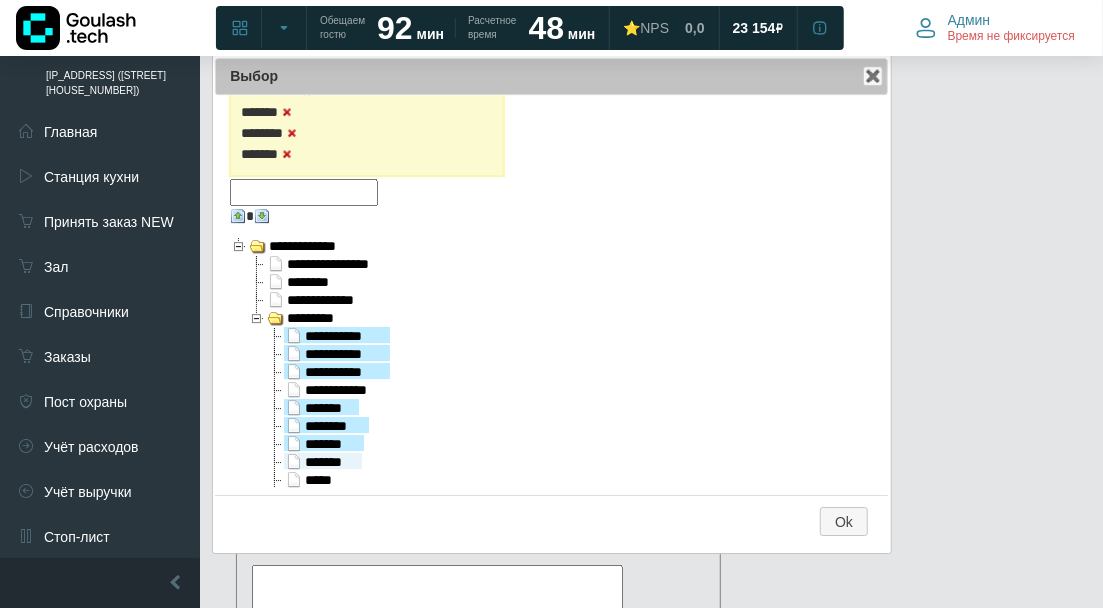 click on "*******" at bounding box center (323, 461) 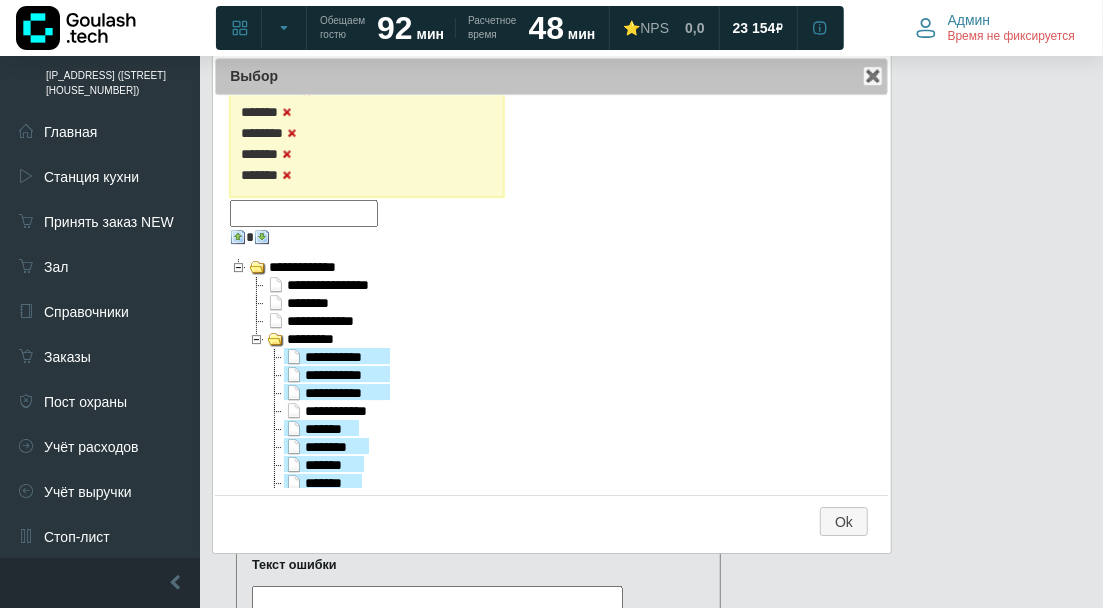scroll, scrollTop: 175, scrollLeft: 0, axis: vertical 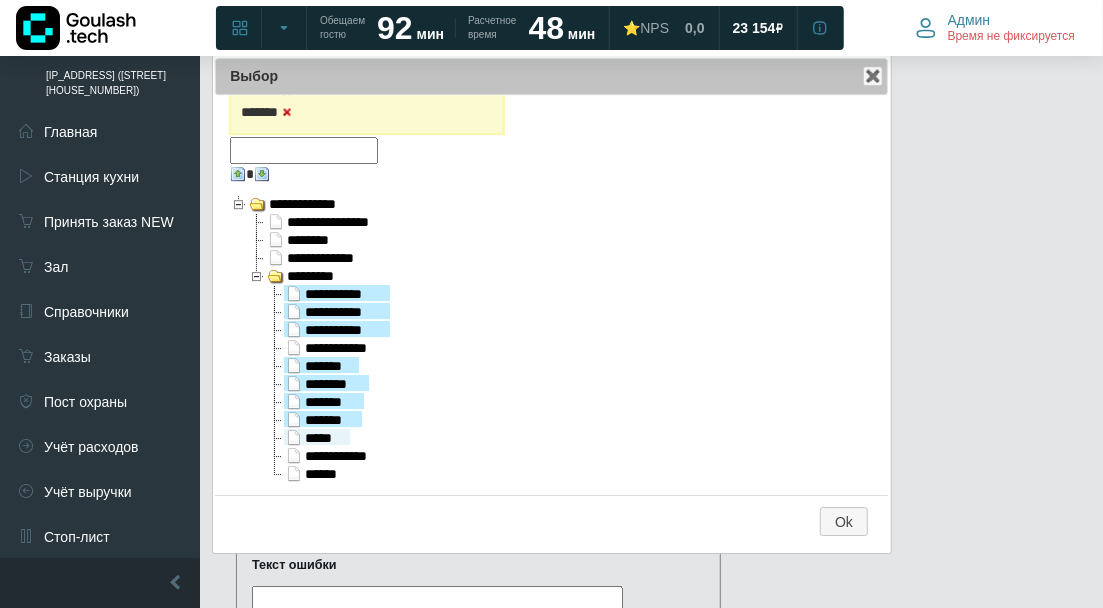 click on "*****" at bounding box center [317, 437] 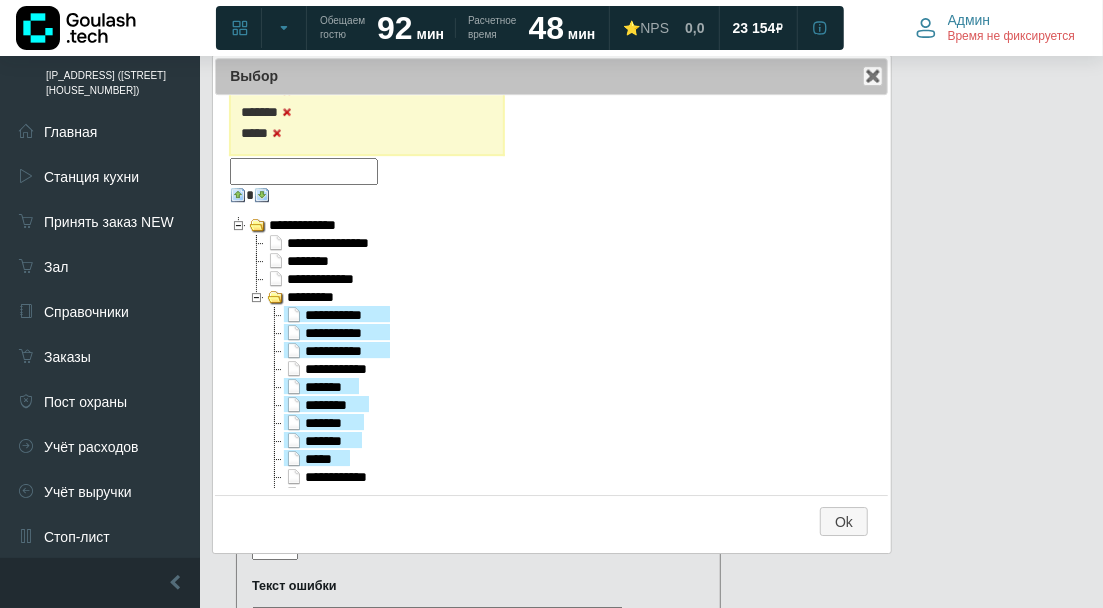 scroll, scrollTop: 196, scrollLeft: 0, axis: vertical 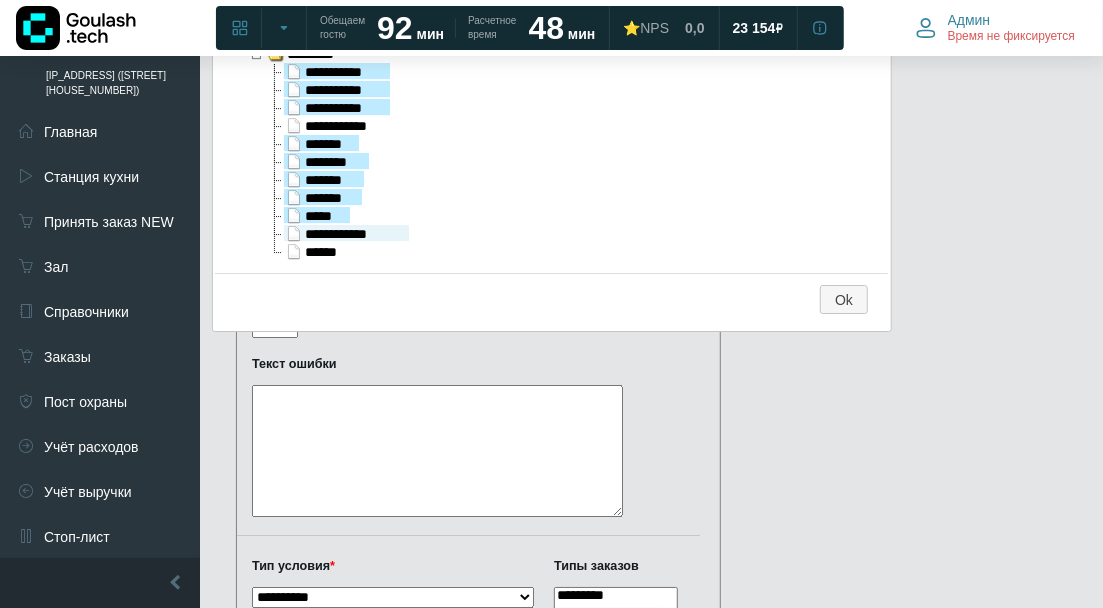 click on "**********" at bounding box center [346, 233] 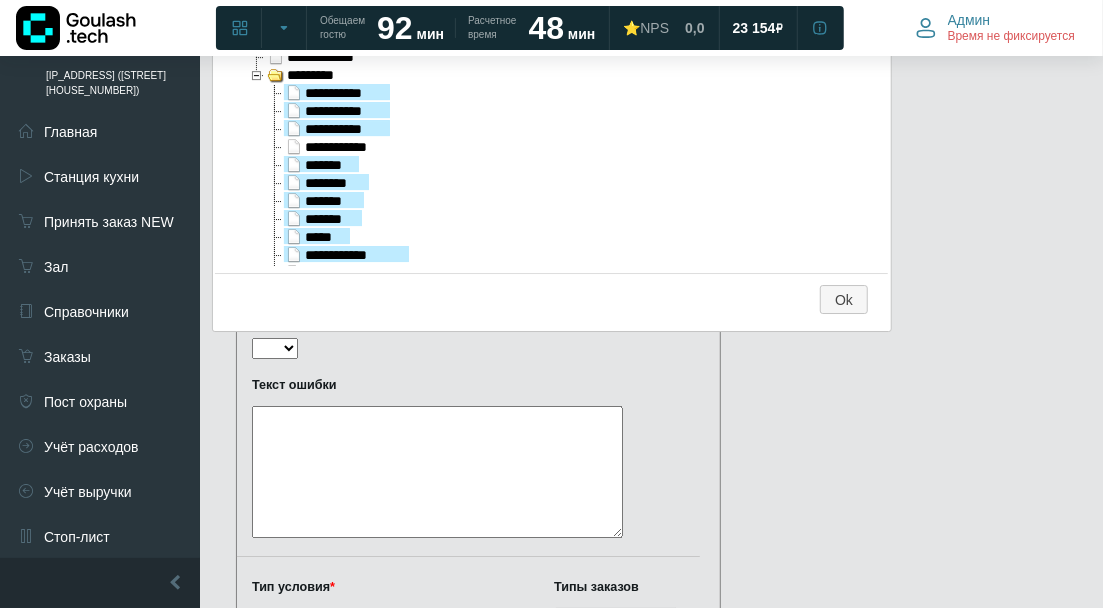 scroll, scrollTop: 2570, scrollLeft: 0, axis: vertical 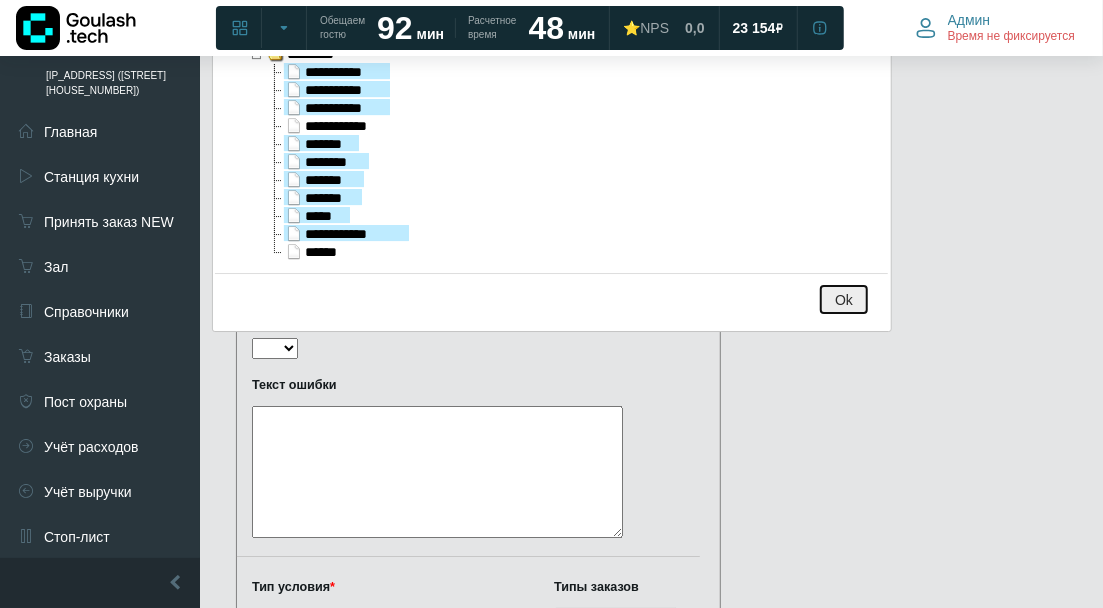 click on "Ok" at bounding box center (844, 299) 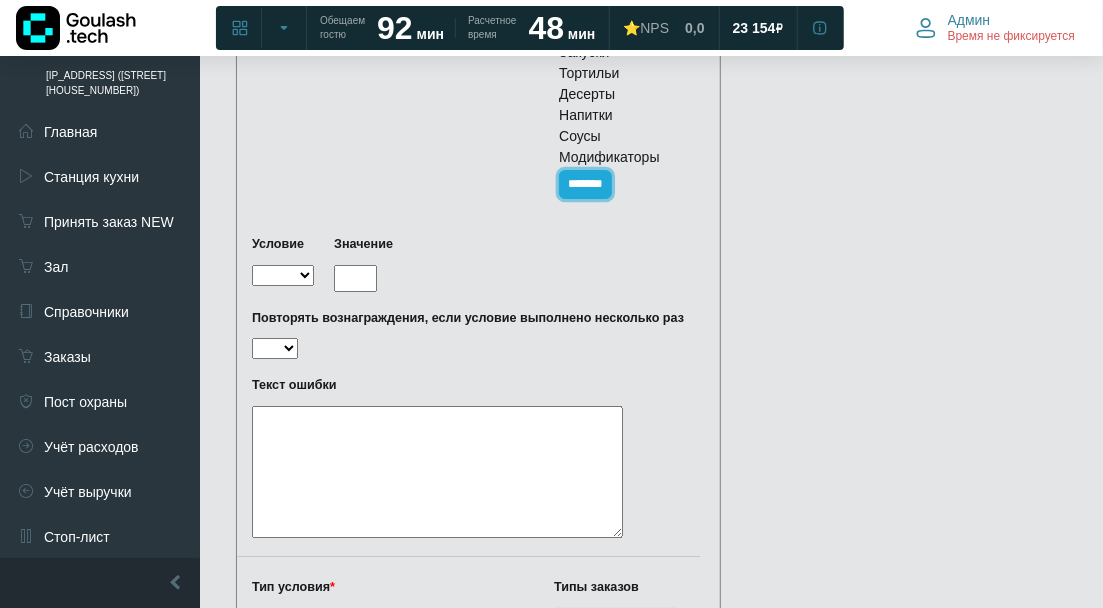 scroll, scrollTop: 2792, scrollLeft: 0, axis: vertical 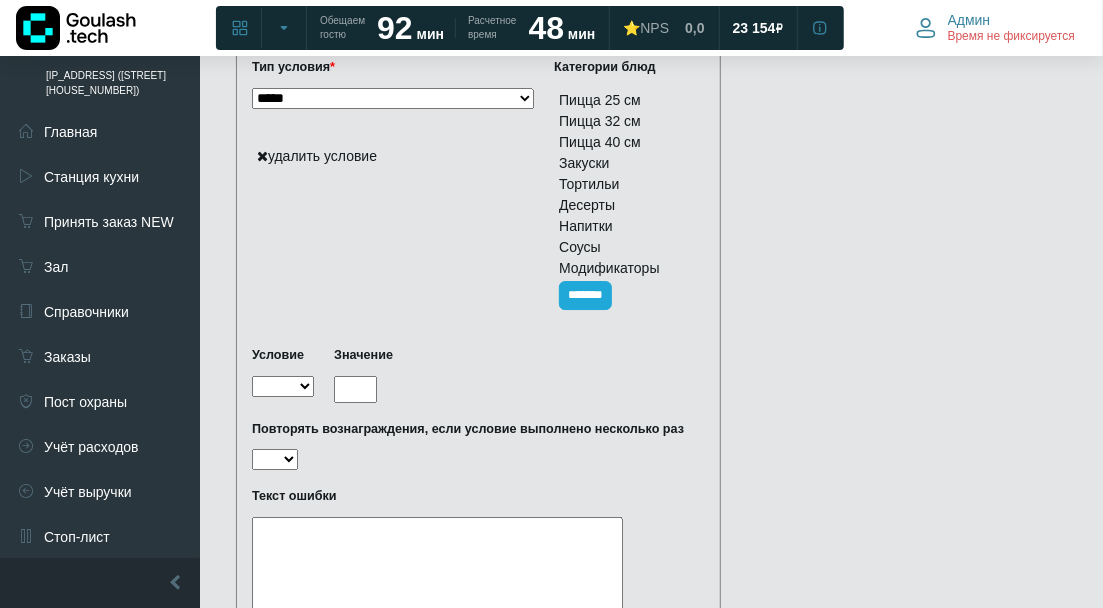click on "*****
**
**" at bounding box center (283, 386) 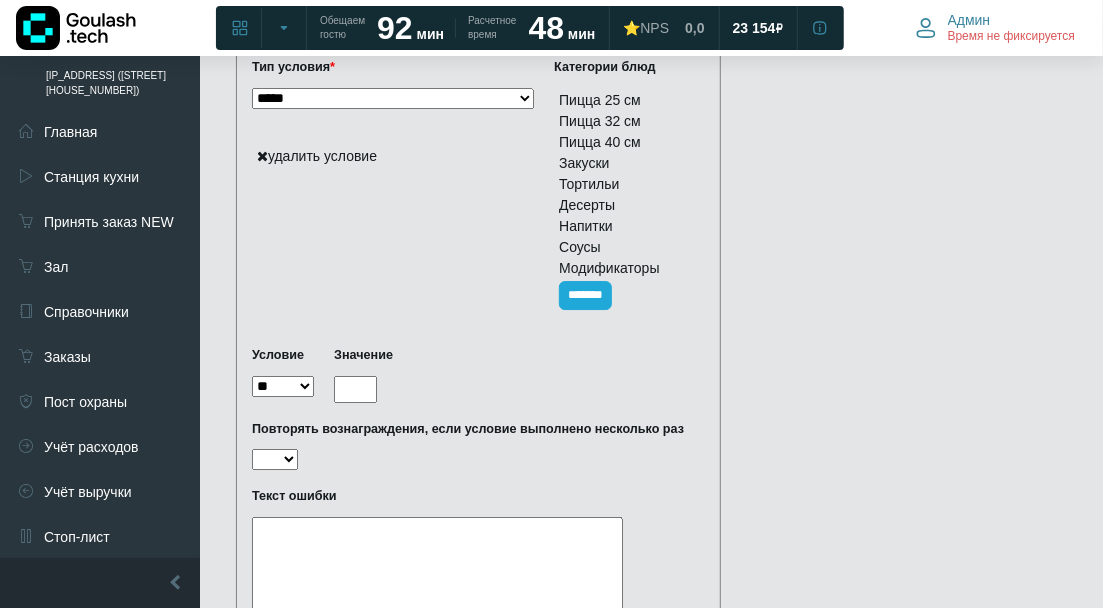 click on "*****
**
**" at bounding box center [283, 386] 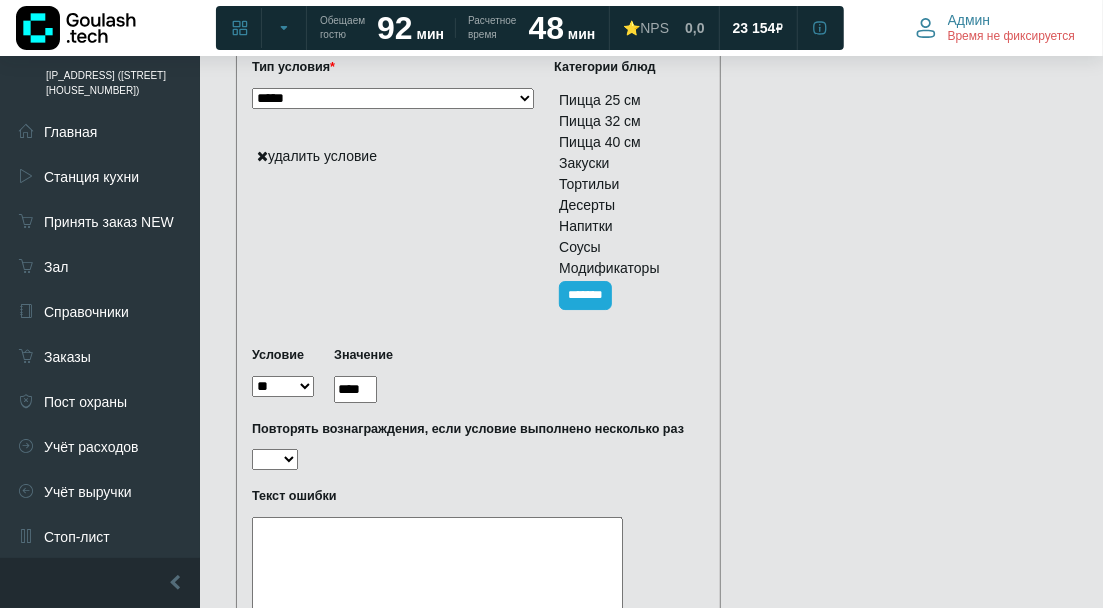 type on "****" 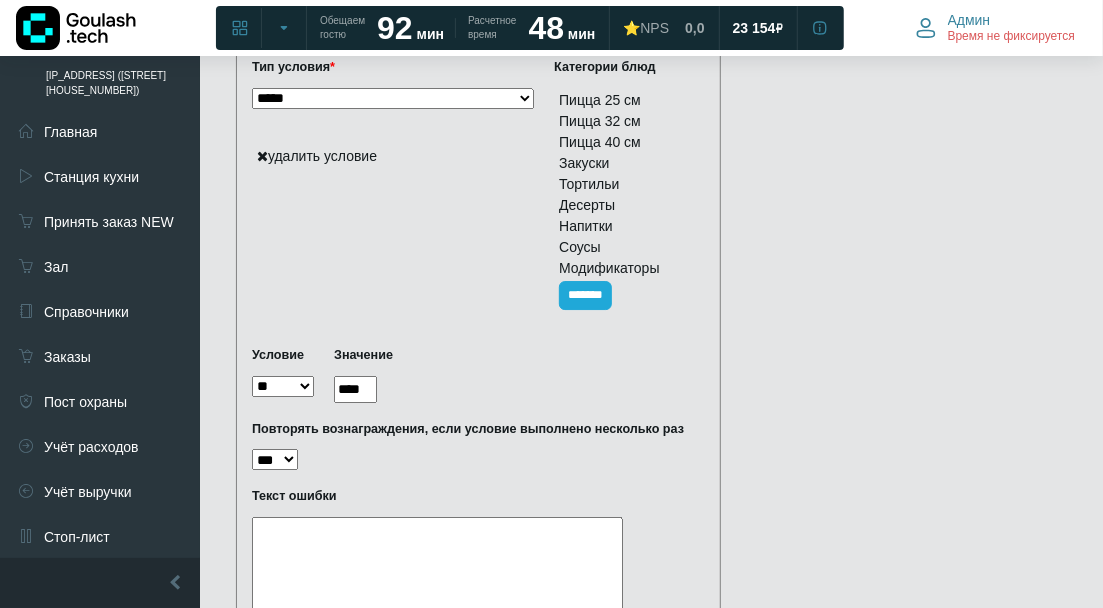 click on "***
**" at bounding box center [275, 459] 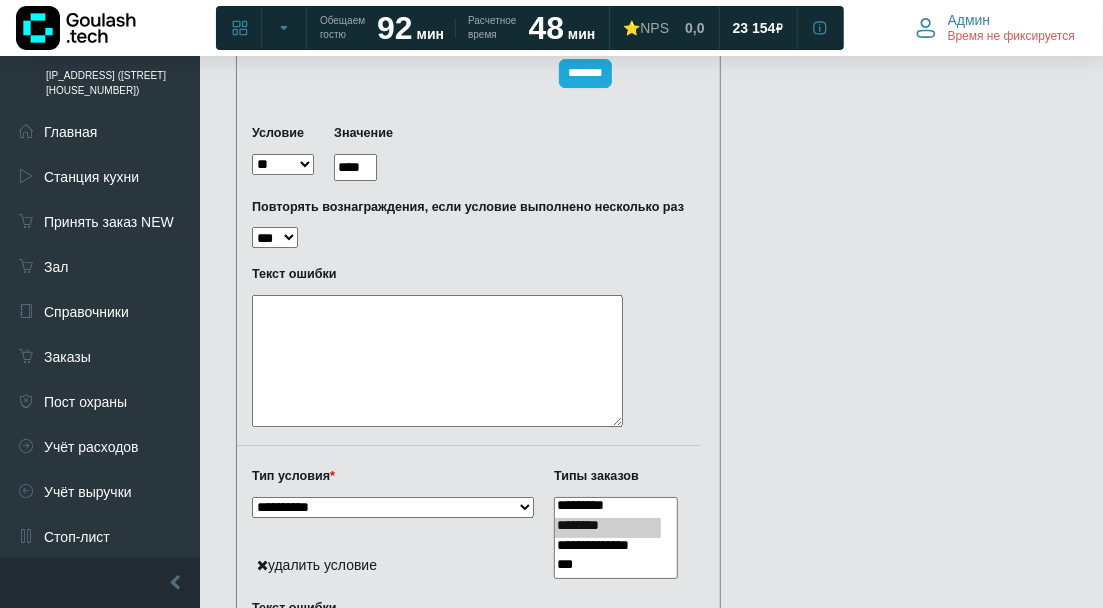 click on "Текст ошибки" at bounding box center [437, 361] 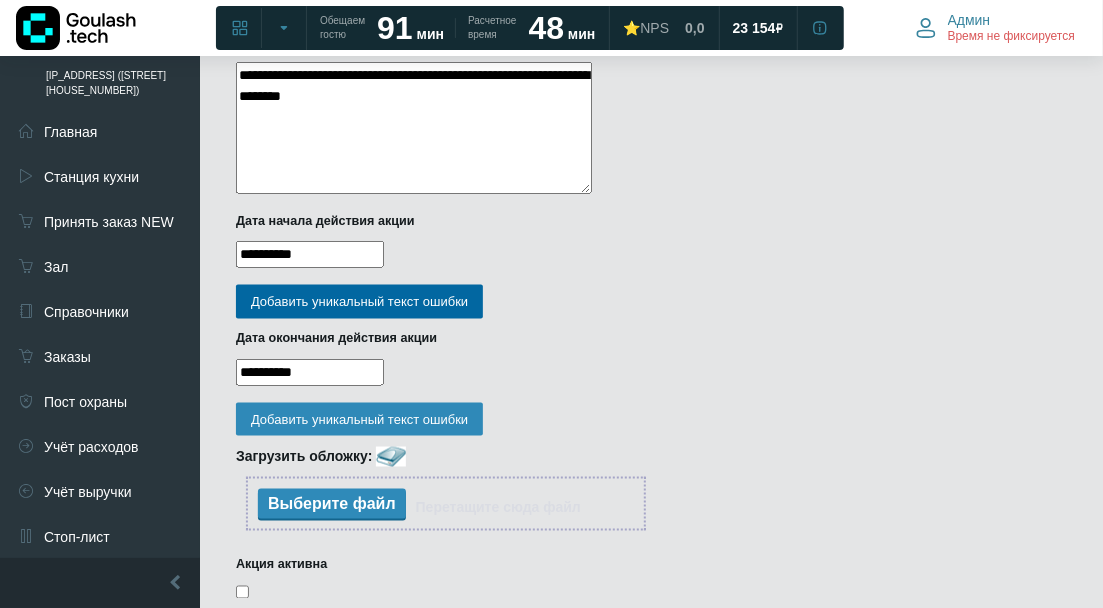 scroll, scrollTop: 1055, scrollLeft: 0, axis: vertical 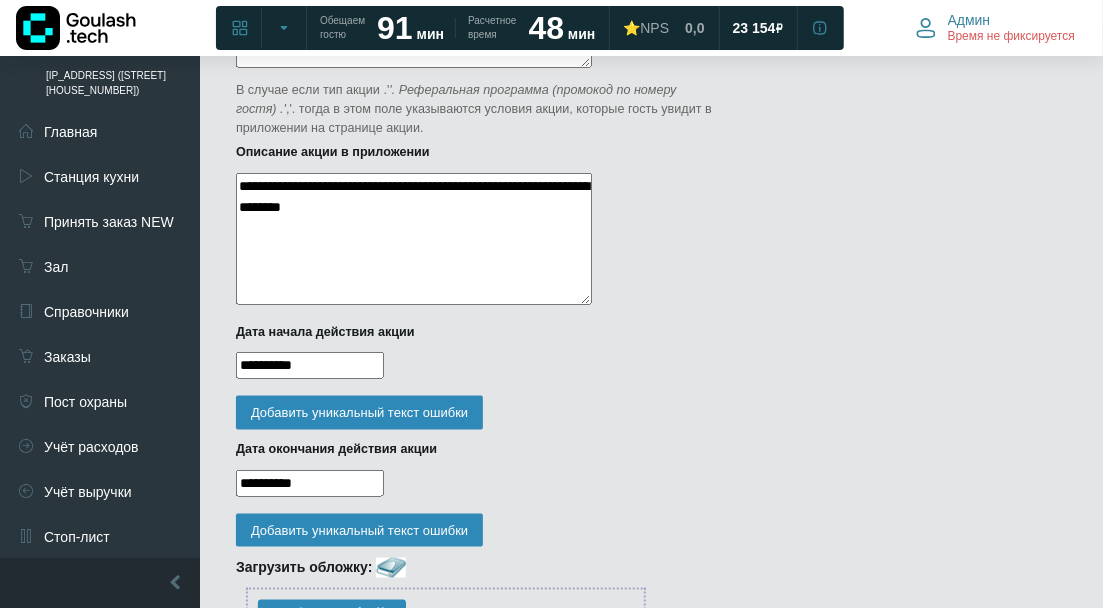 click on "**********" at bounding box center [310, 483] 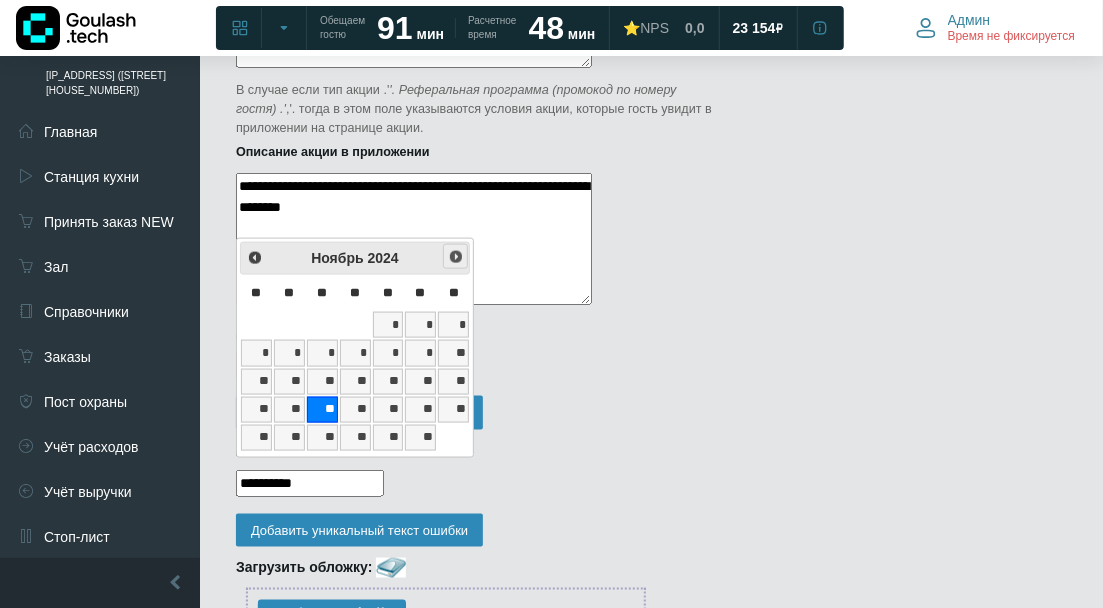 click on "След>" at bounding box center (456, 257) 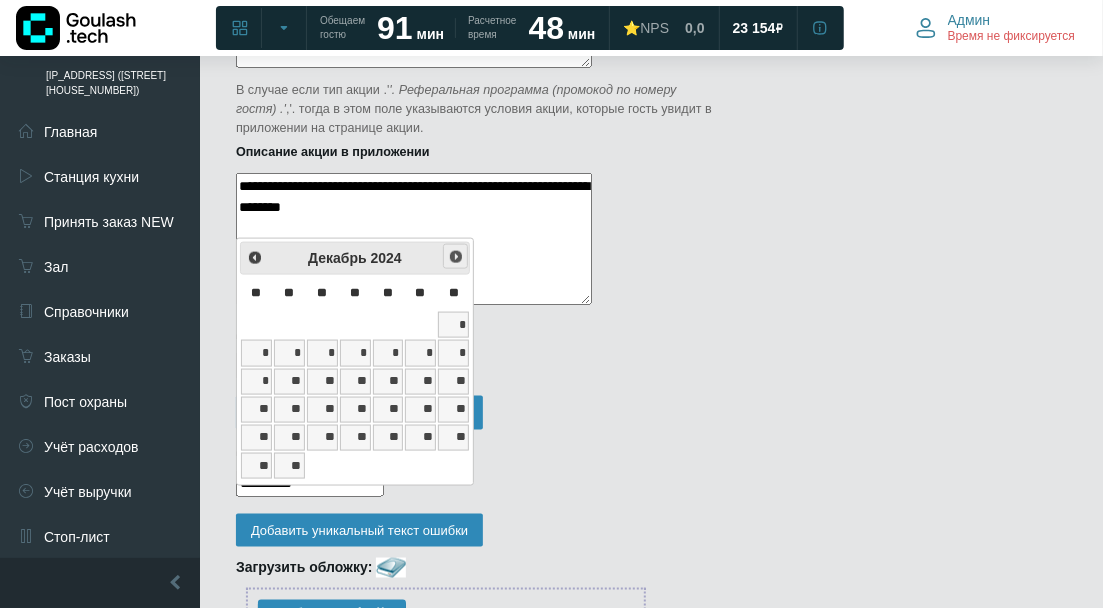 click on "След>" at bounding box center (456, 257) 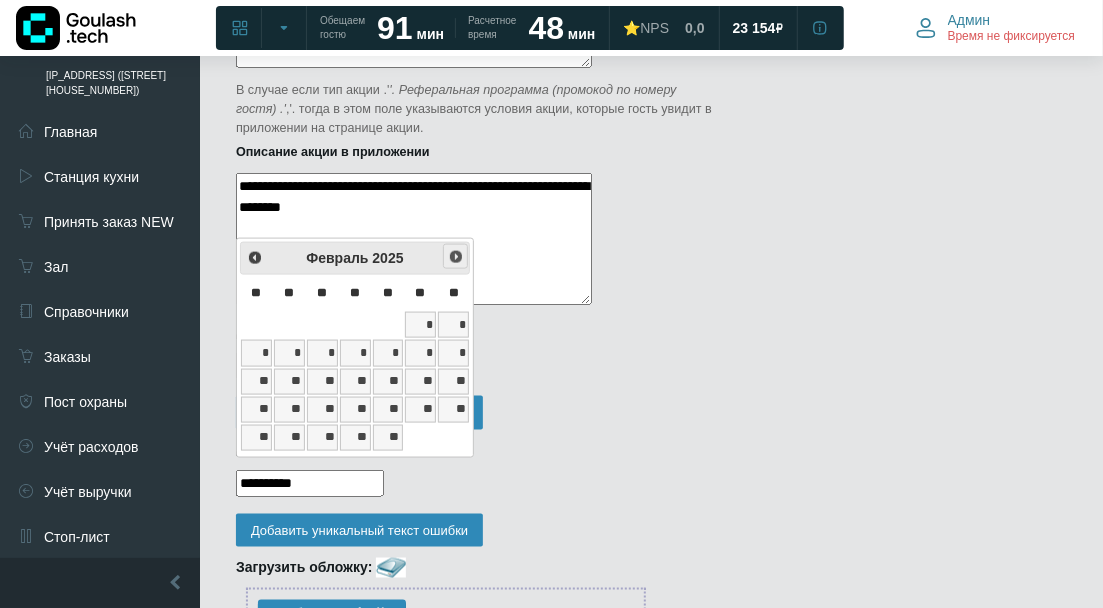 click on "След>" at bounding box center [456, 257] 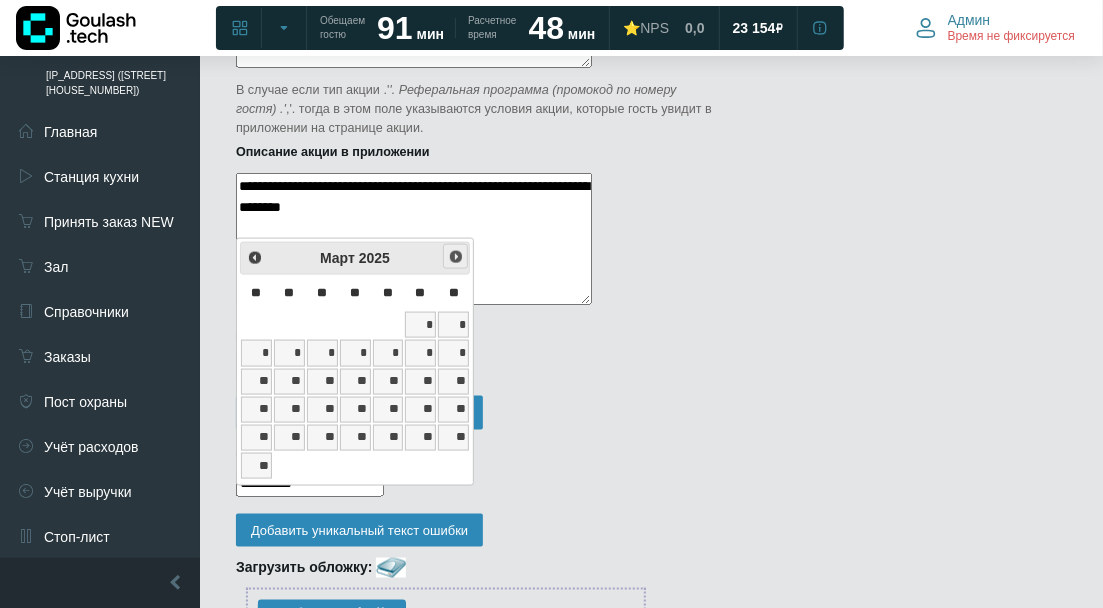 click on "След>" at bounding box center (456, 257) 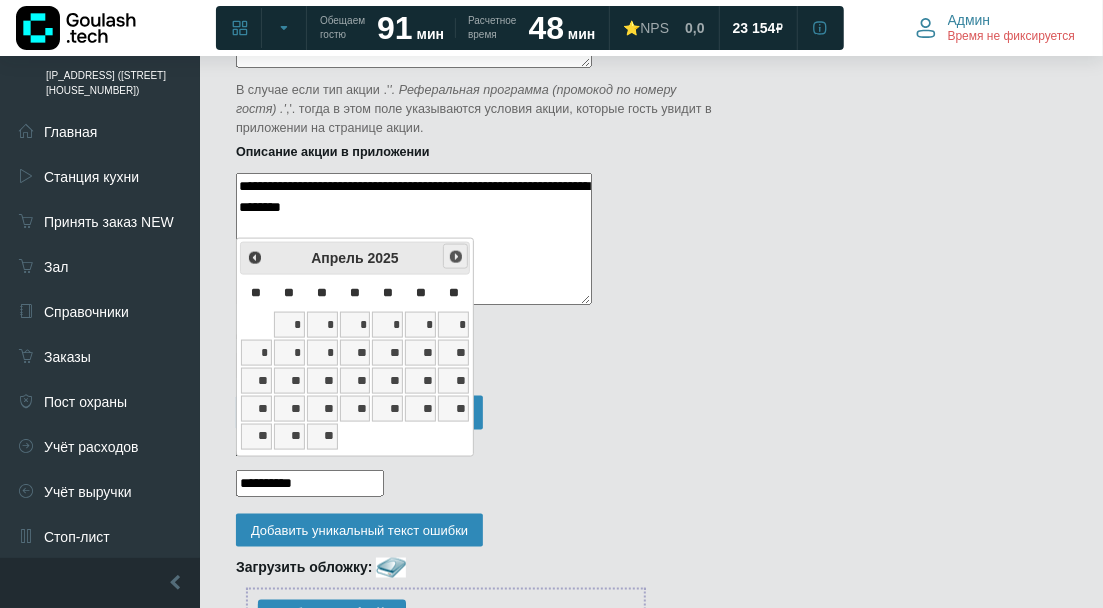 click on "След>" at bounding box center (456, 257) 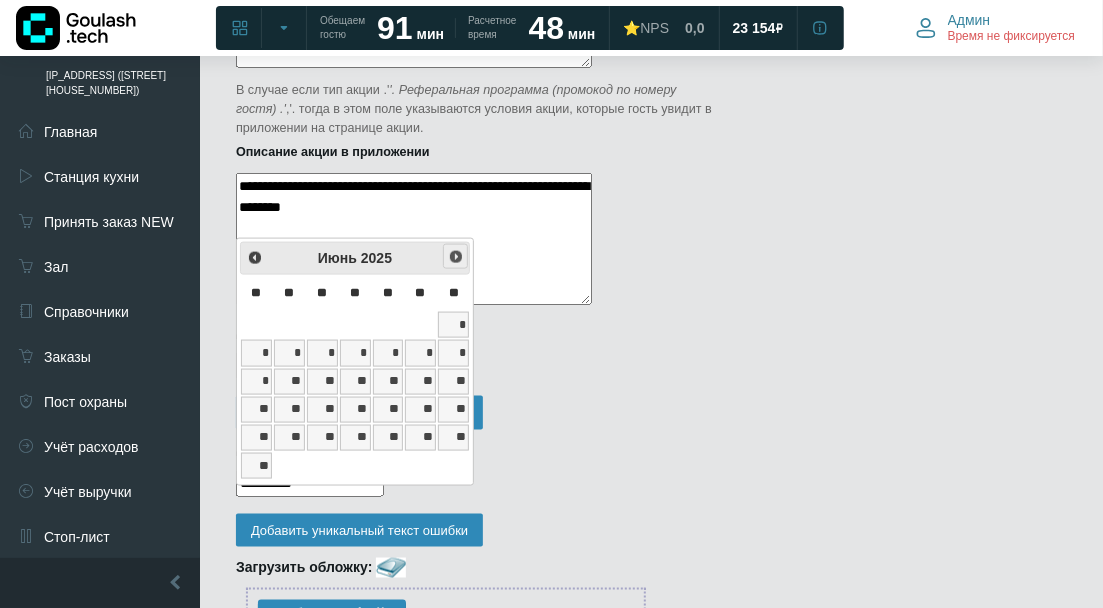 click on "След>" at bounding box center [456, 257] 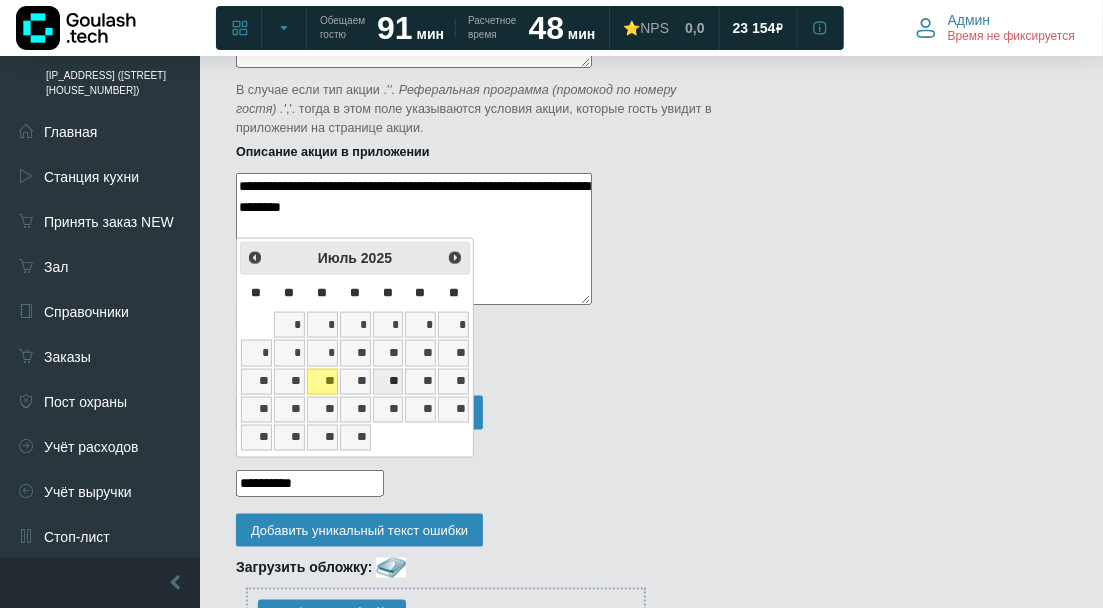 click on "**" at bounding box center (388, 382) 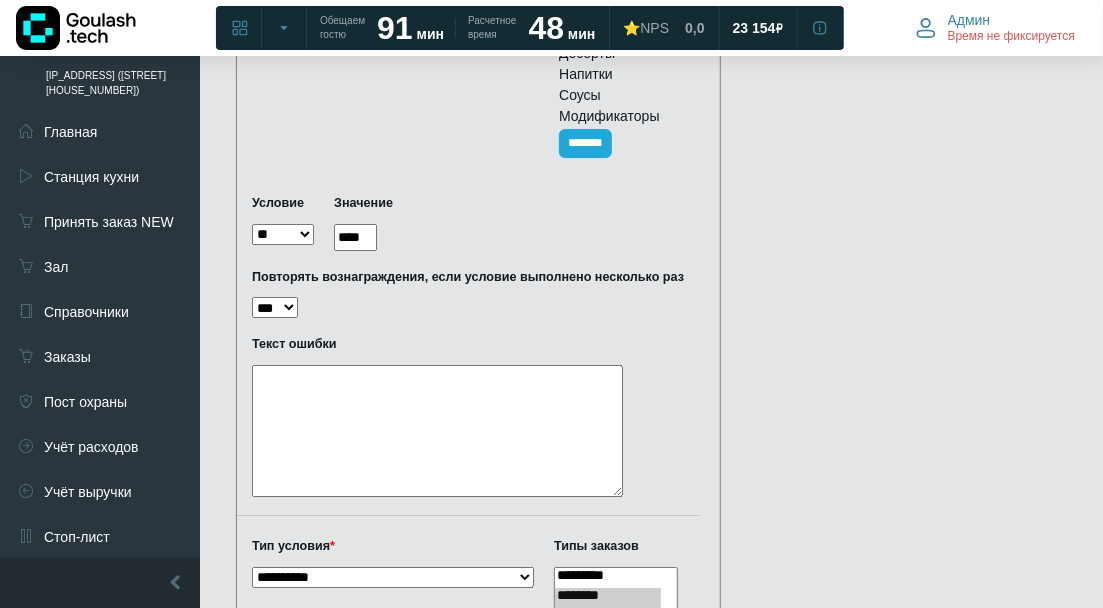 scroll, scrollTop: 3722, scrollLeft: 0, axis: vertical 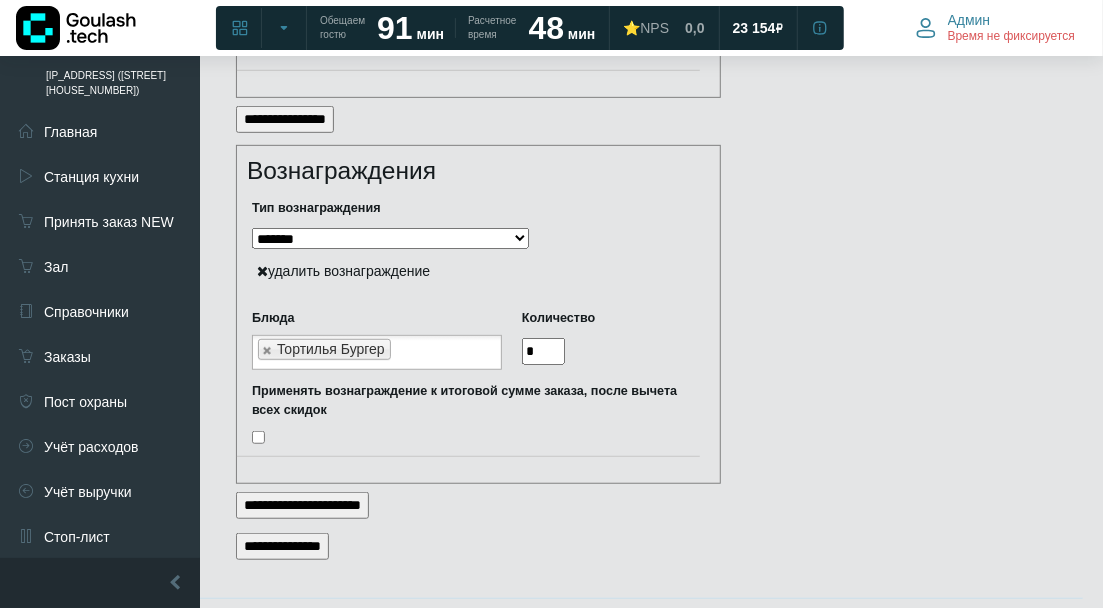 click on "**********" at bounding box center [282, 546] 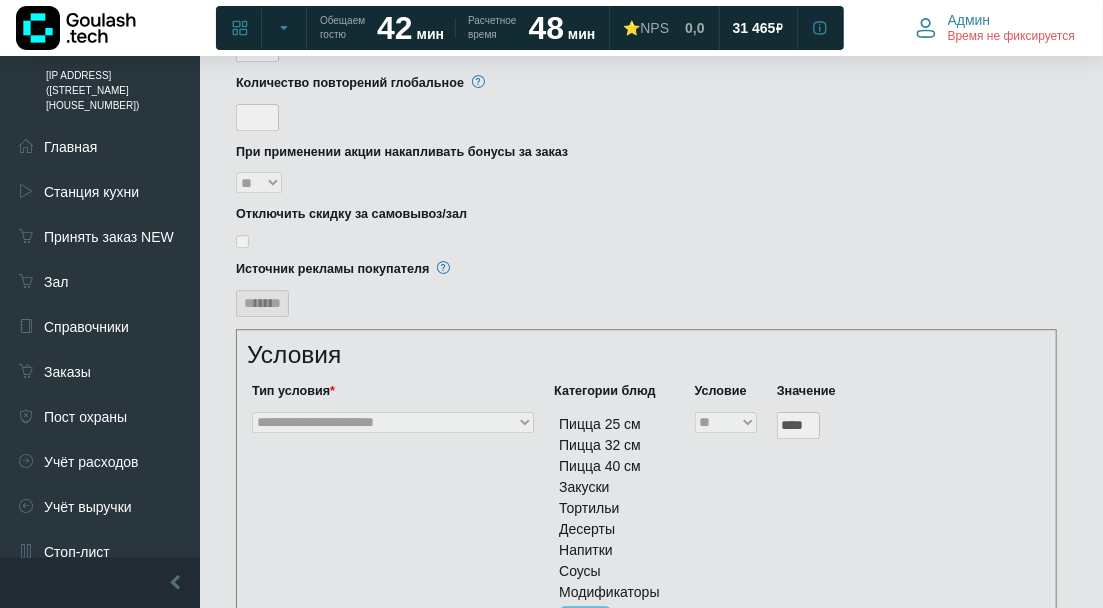 scroll, scrollTop: 2444, scrollLeft: 0, axis: vertical 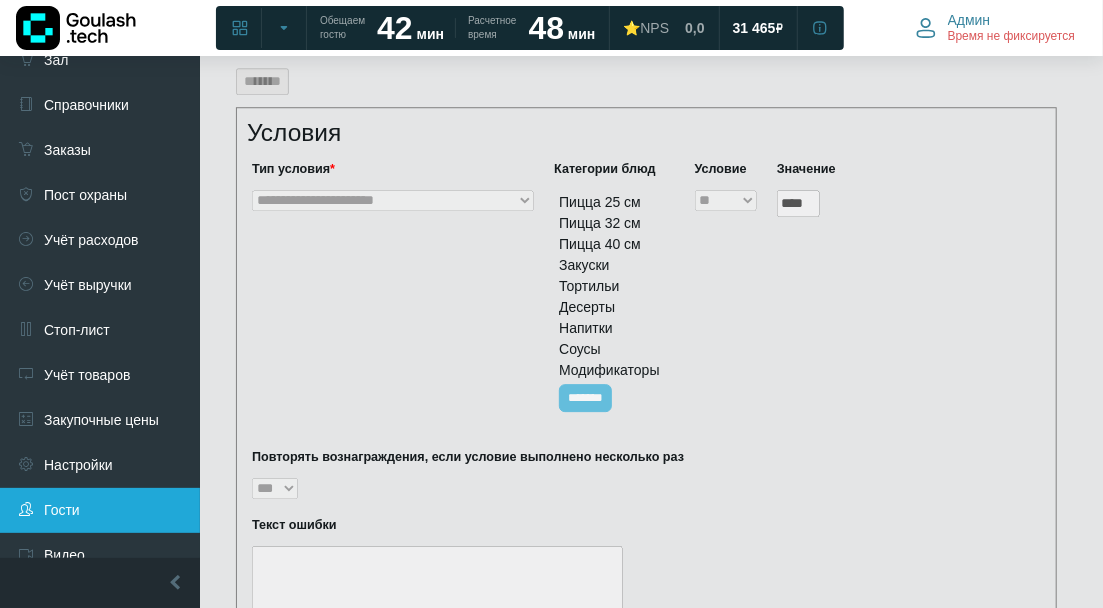 click on "Гости" at bounding box center (100, 510) 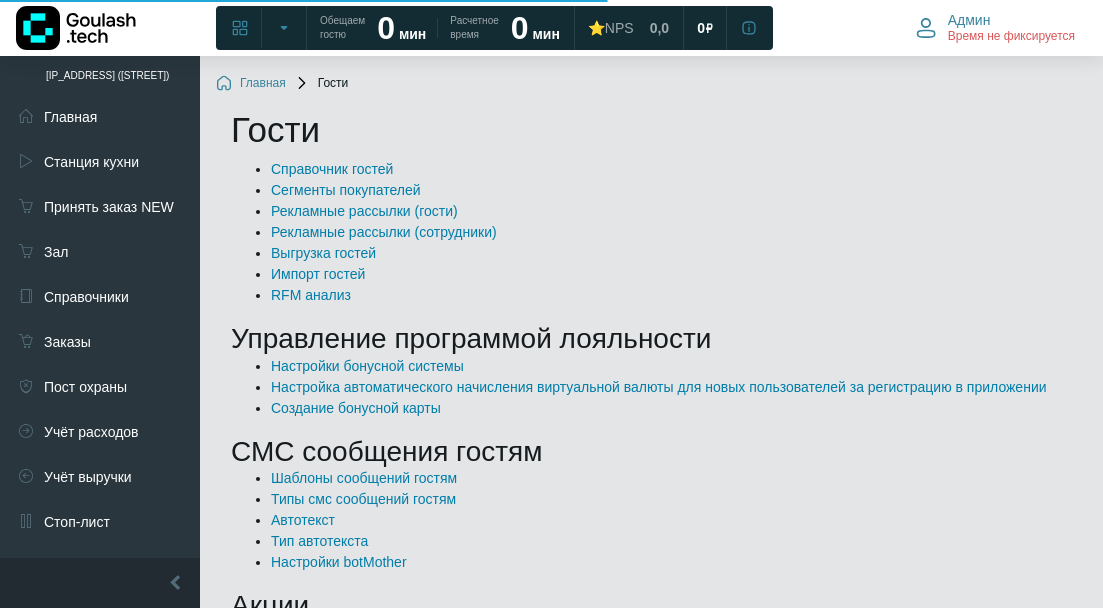 scroll, scrollTop: 0, scrollLeft: 0, axis: both 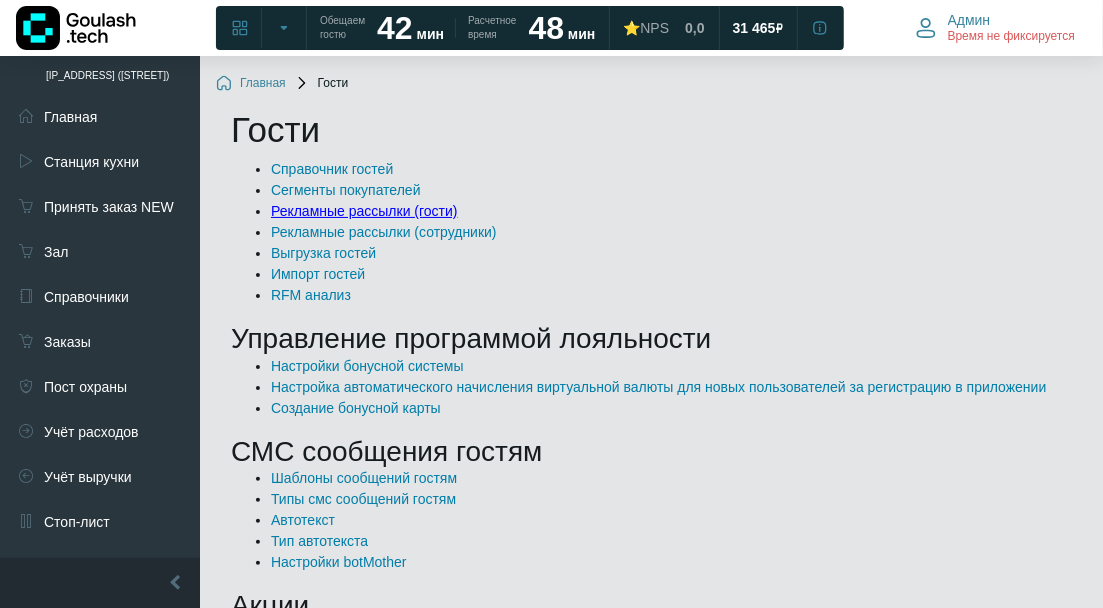 click on "Рекламные рассылки (гости)" at bounding box center (364, 211) 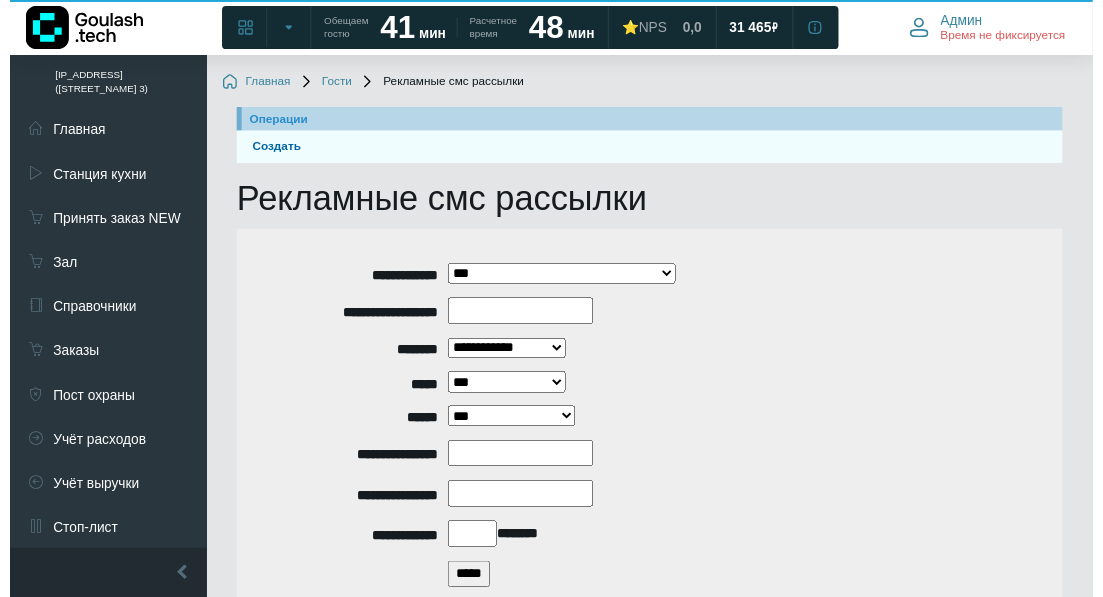 scroll, scrollTop: 263, scrollLeft: 0, axis: vertical 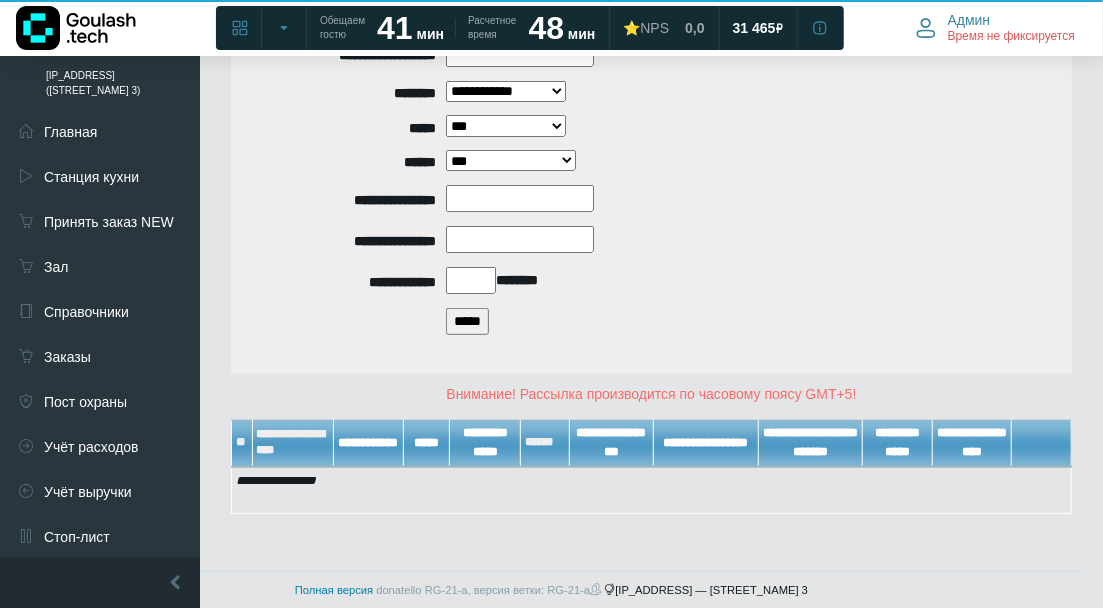 click on "*****" at bounding box center (467, 321) 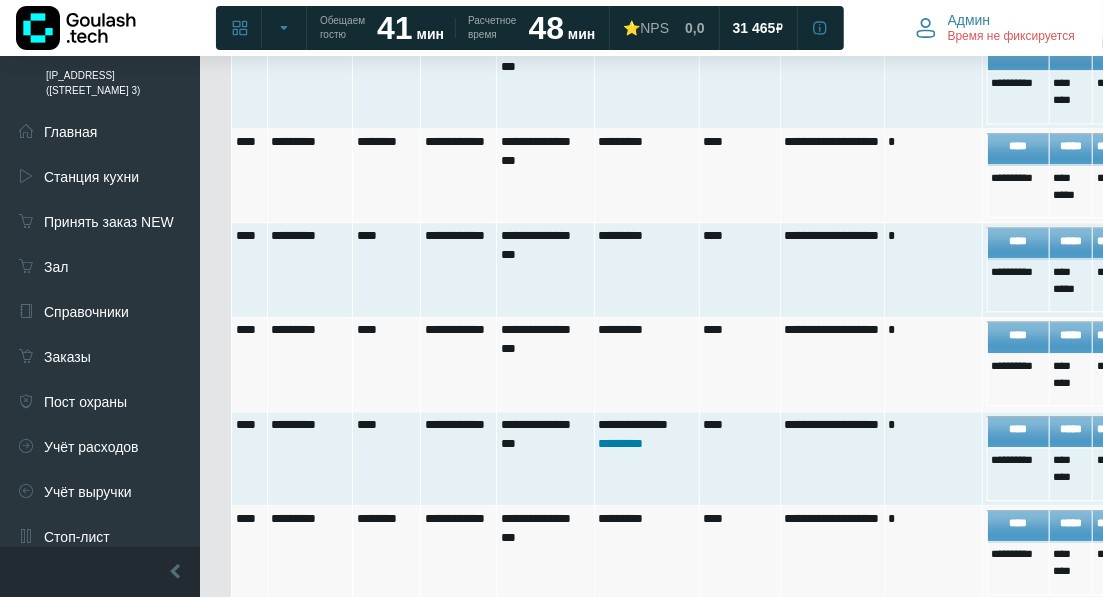 scroll, scrollTop: 2631, scrollLeft: 0, axis: vertical 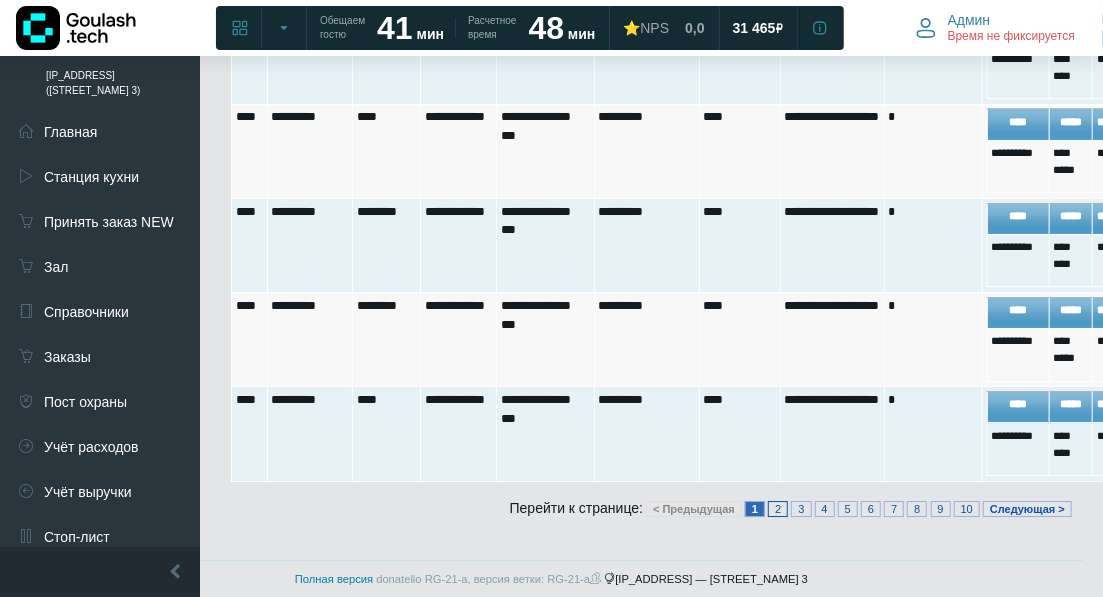 click on "2" at bounding box center (778, 509) 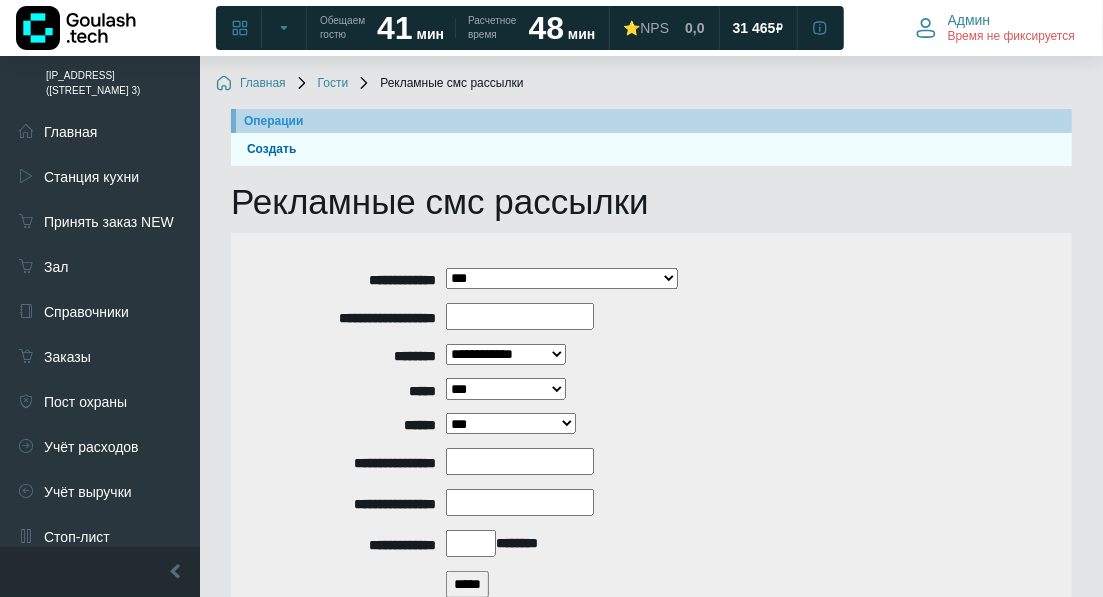 scroll, scrollTop: 666, scrollLeft: 0, axis: vertical 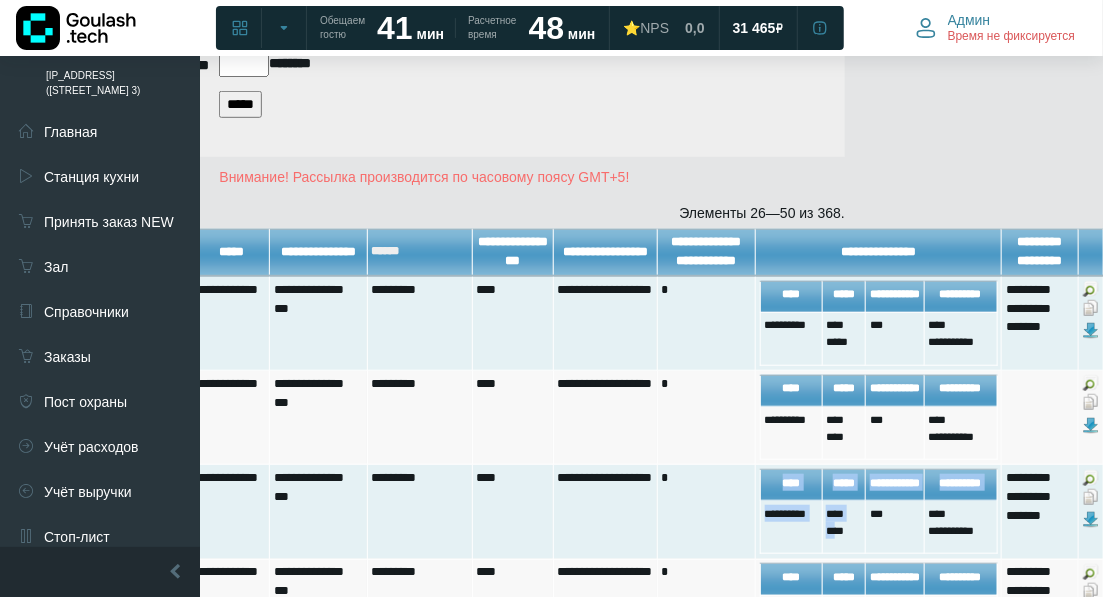 drag, startPoint x: 826, startPoint y: 594, endPoint x: 814, endPoint y: 602, distance: 14.422205 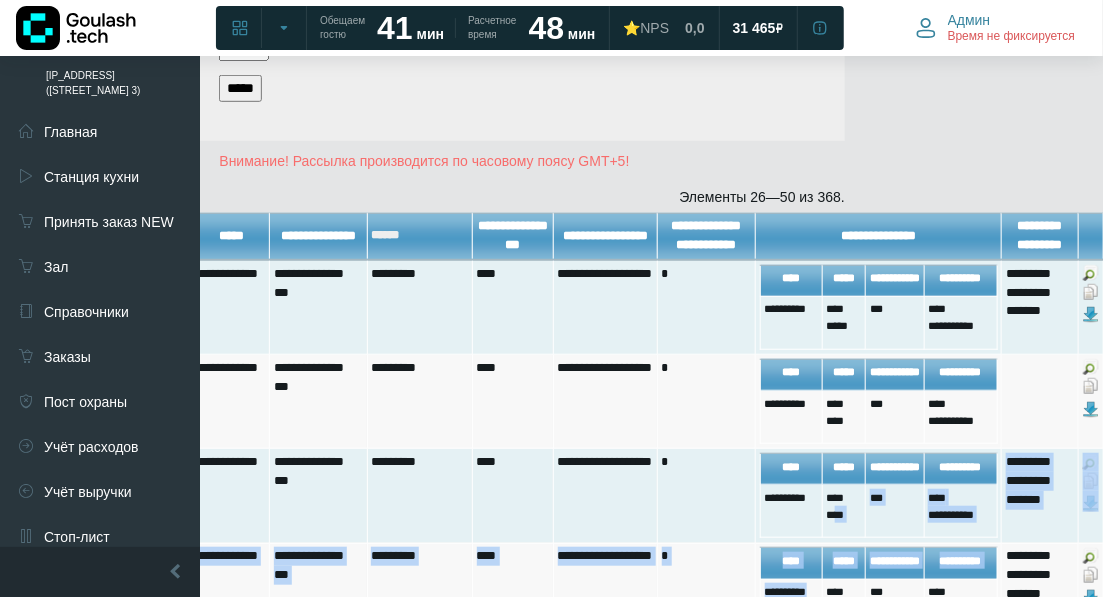 scroll, scrollTop: 496, scrollLeft: 0, axis: vertical 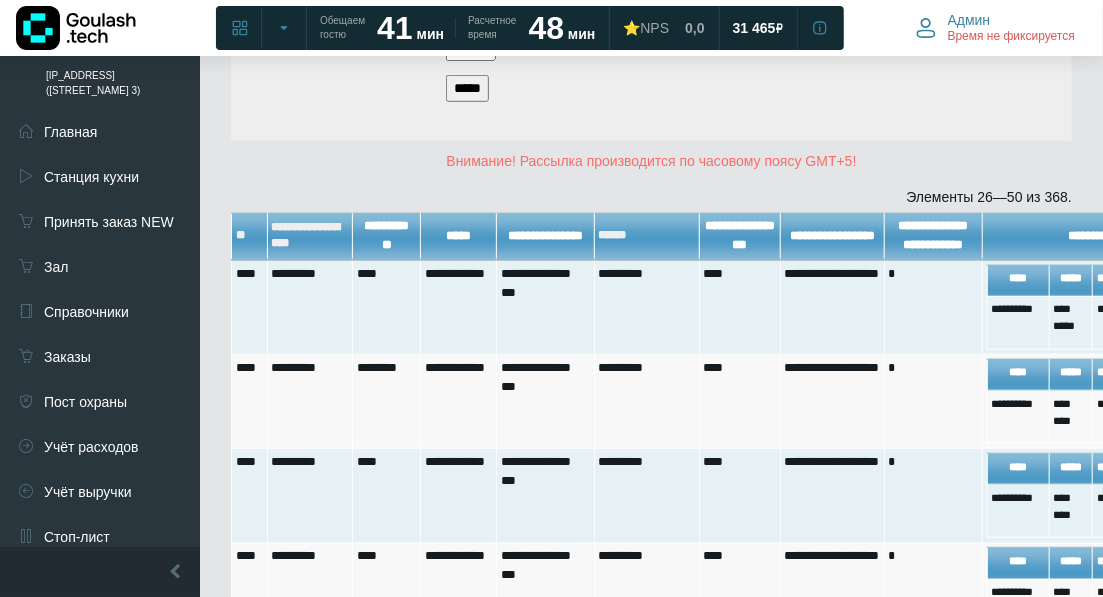 click on "Внимание! Рассылка производится по часовому поясу GMT+5!" at bounding box center [651, 161] 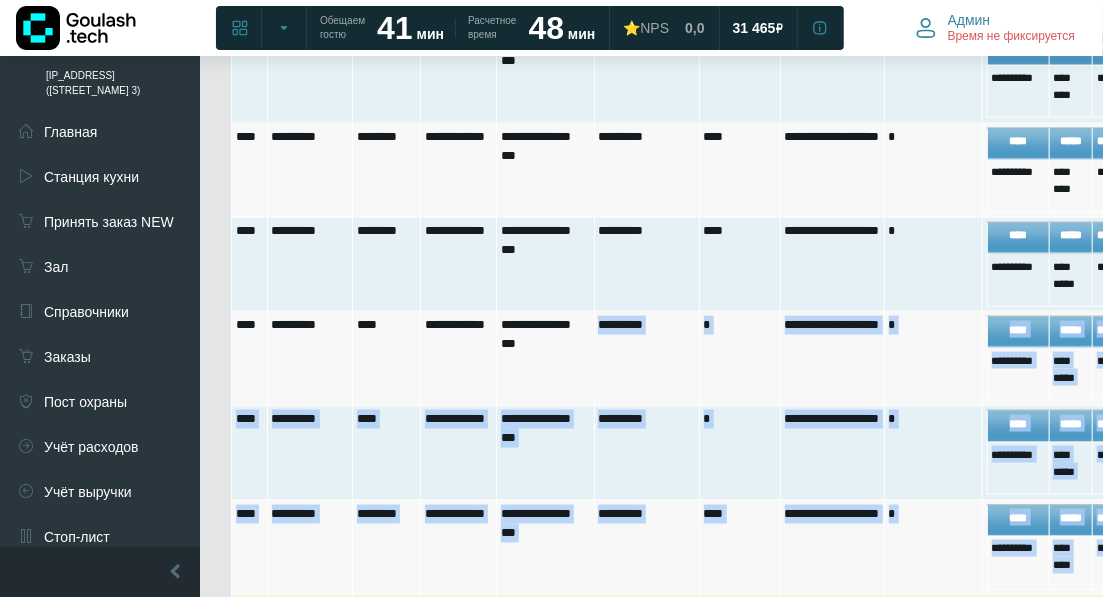 scroll, scrollTop: 1198, scrollLeft: 0, axis: vertical 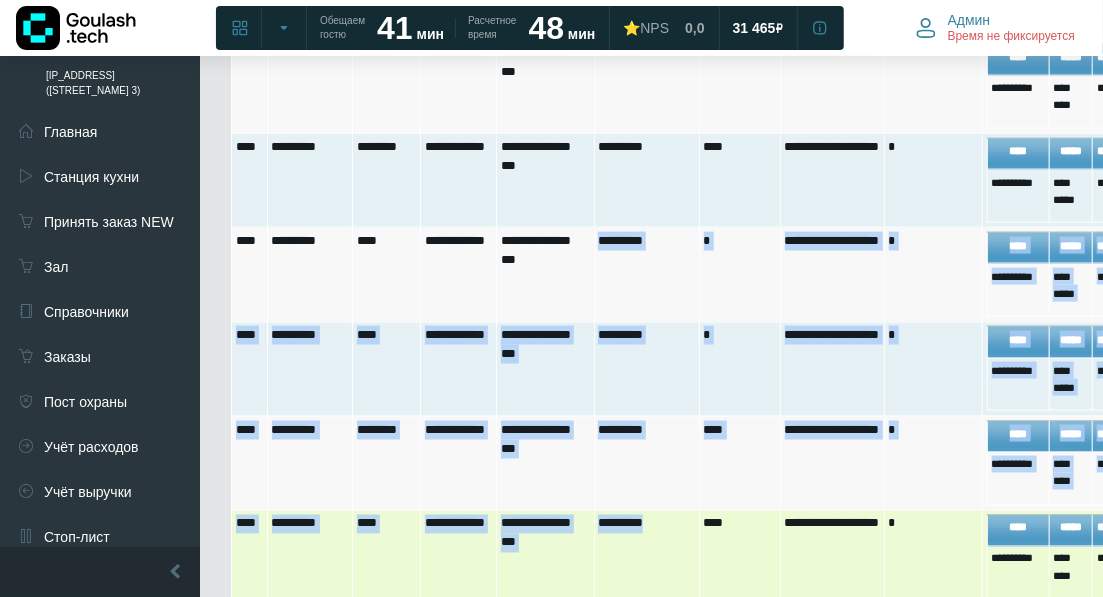 drag, startPoint x: 600, startPoint y: 595, endPoint x: 668, endPoint y: 576, distance: 70.60453 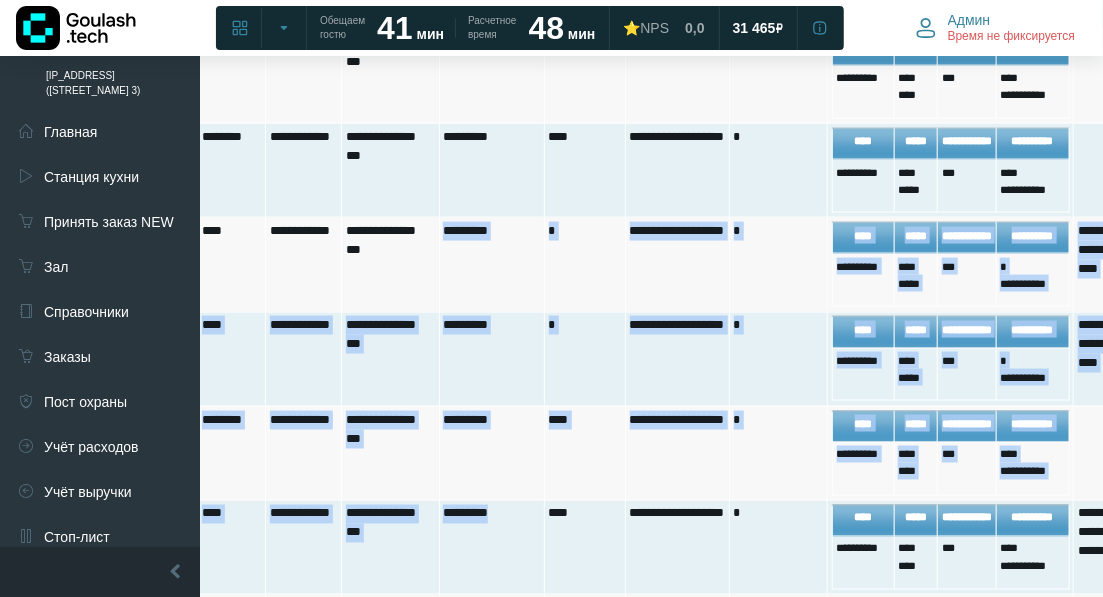 scroll, scrollTop: 1198, scrollLeft: 227, axis: both 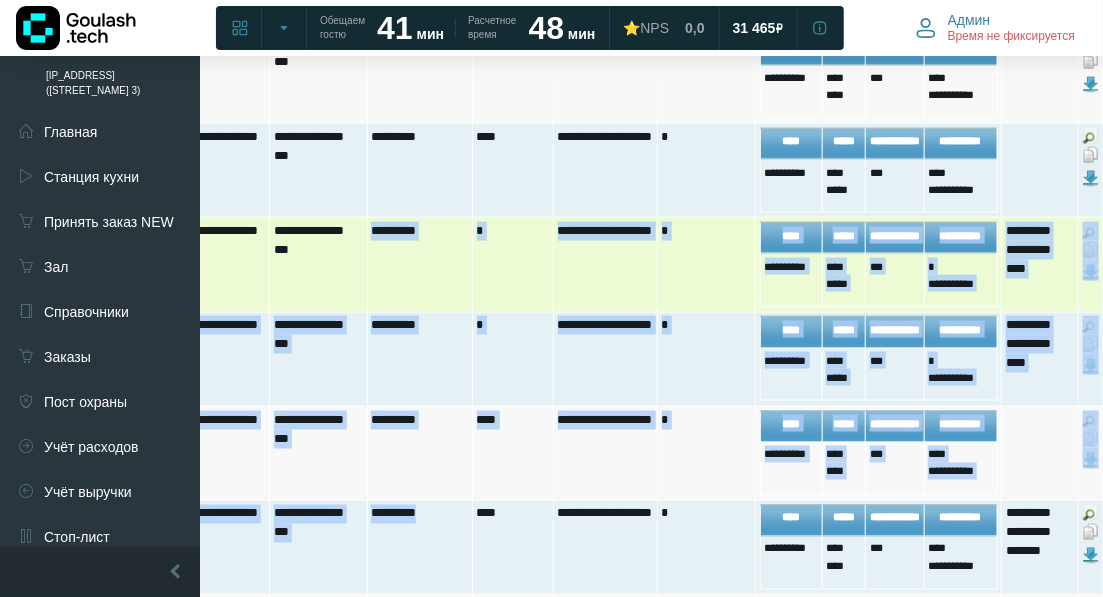 drag, startPoint x: 1073, startPoint y: 261, endPoint x: 1042, endPoint y: 271, distance: 32.572994 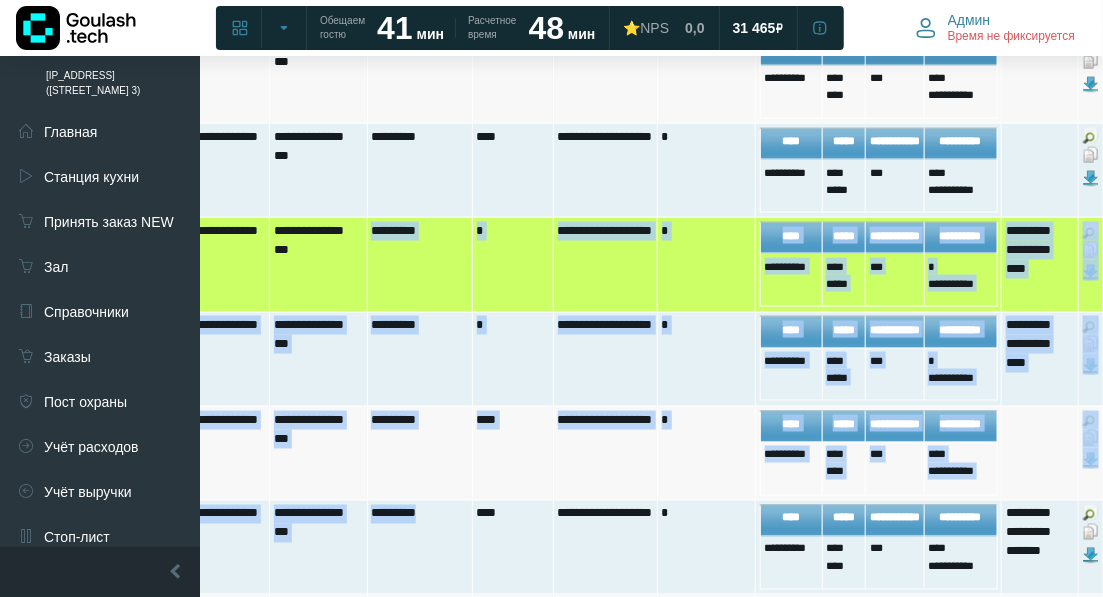 click on "**********" at bounding box center [1040, 265] 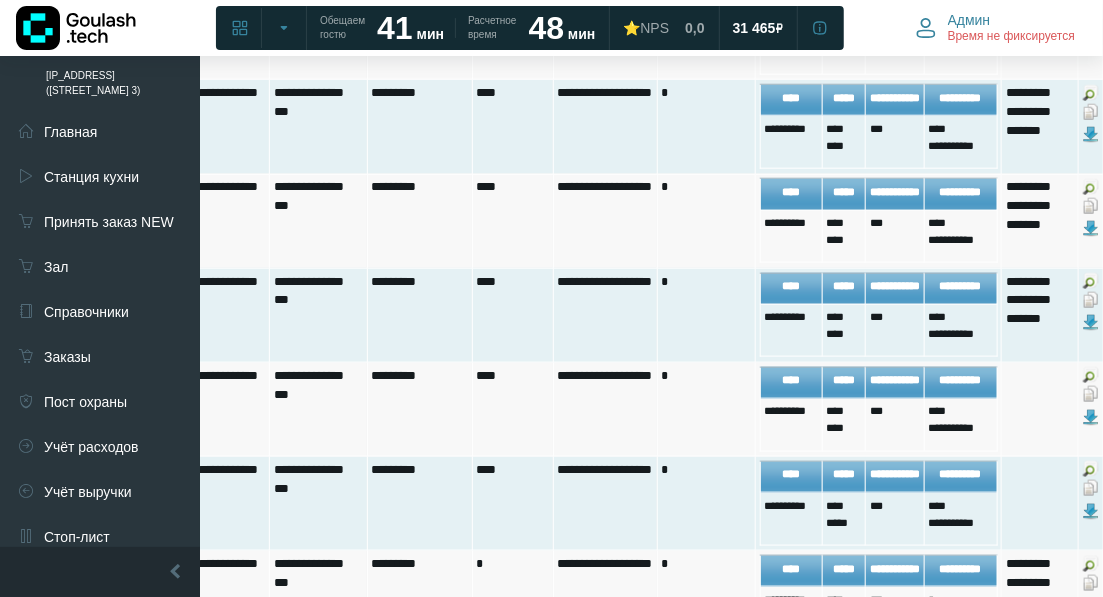 scroll, scrollTop: 532, scrollLeft: 227, axis: both 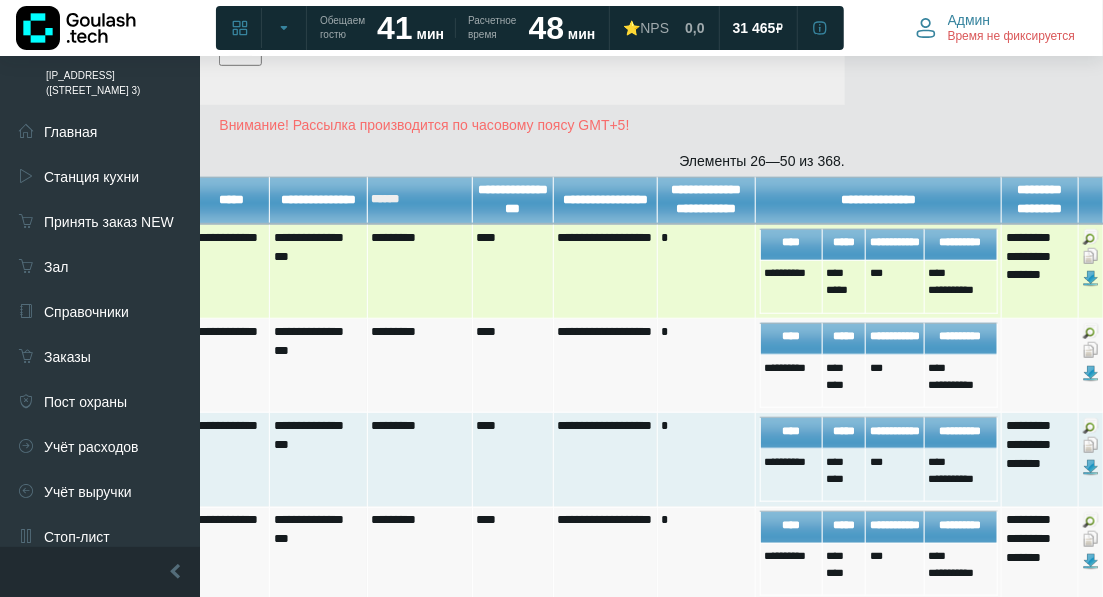 click at bounding box center [1091, 256] 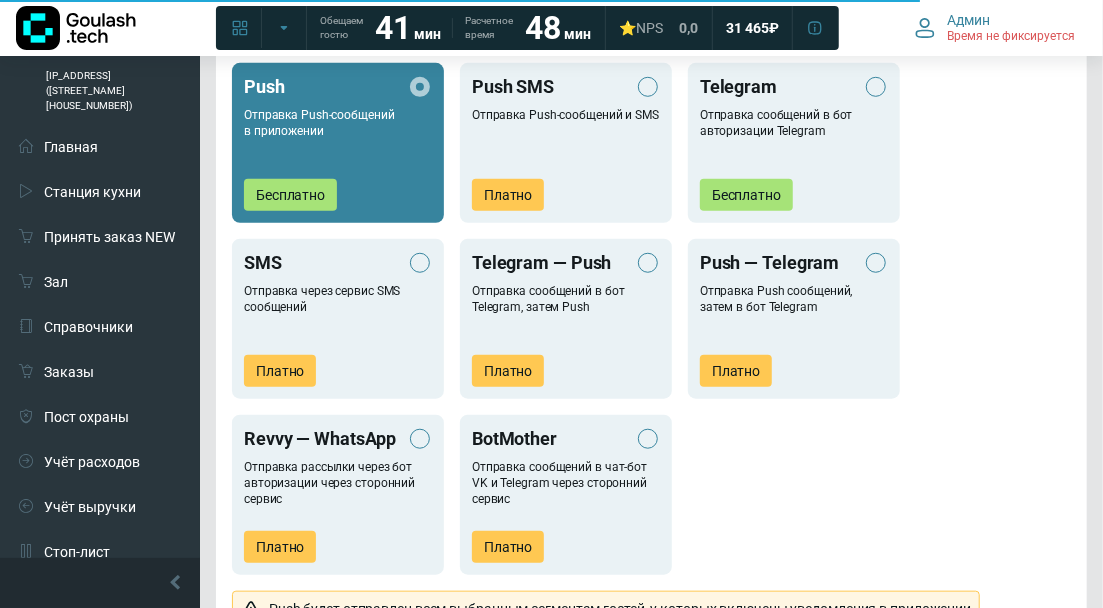 scroll, scrollTop: 1111, scrollLeft: 0, axis: vertical 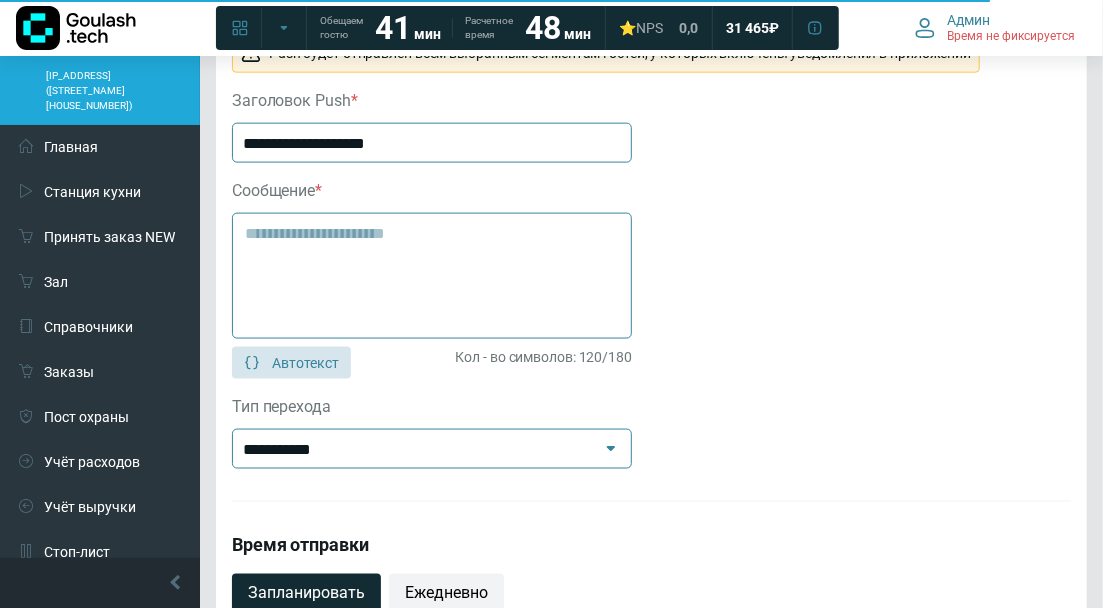 drag, startPoint x: 381, startPoint y: 147, endPoint x: 114, endPoint y: 88, distance: 273.44104 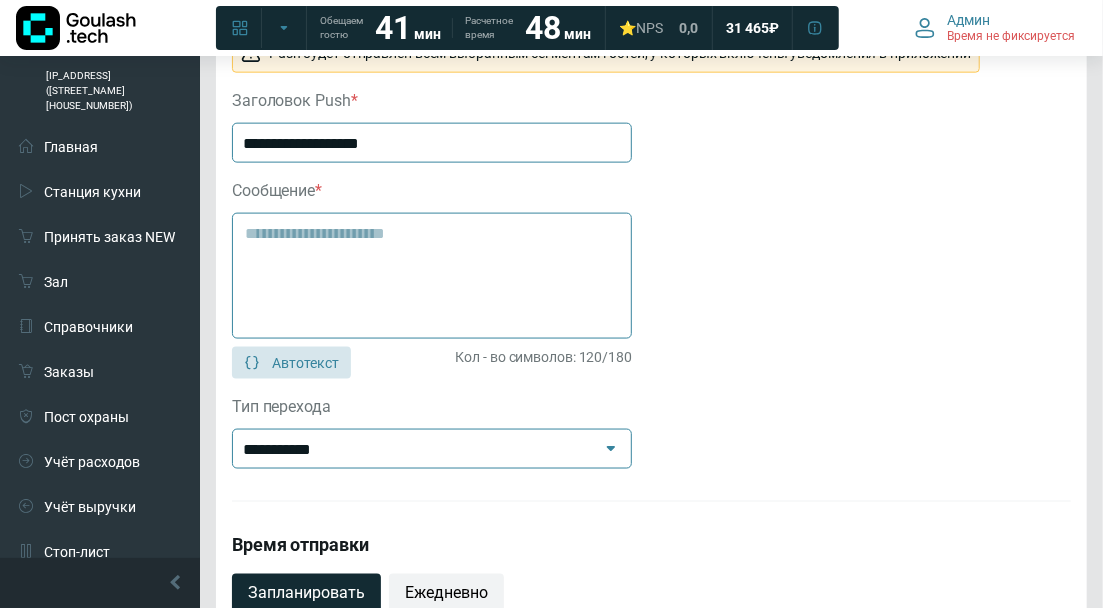 click on "**********" 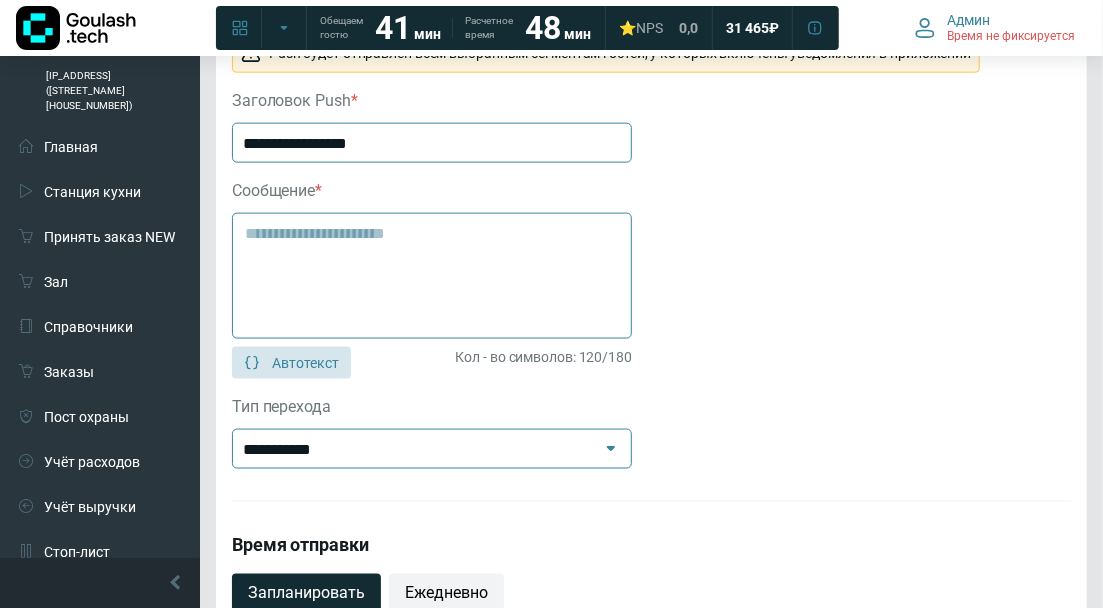 paste on "****" 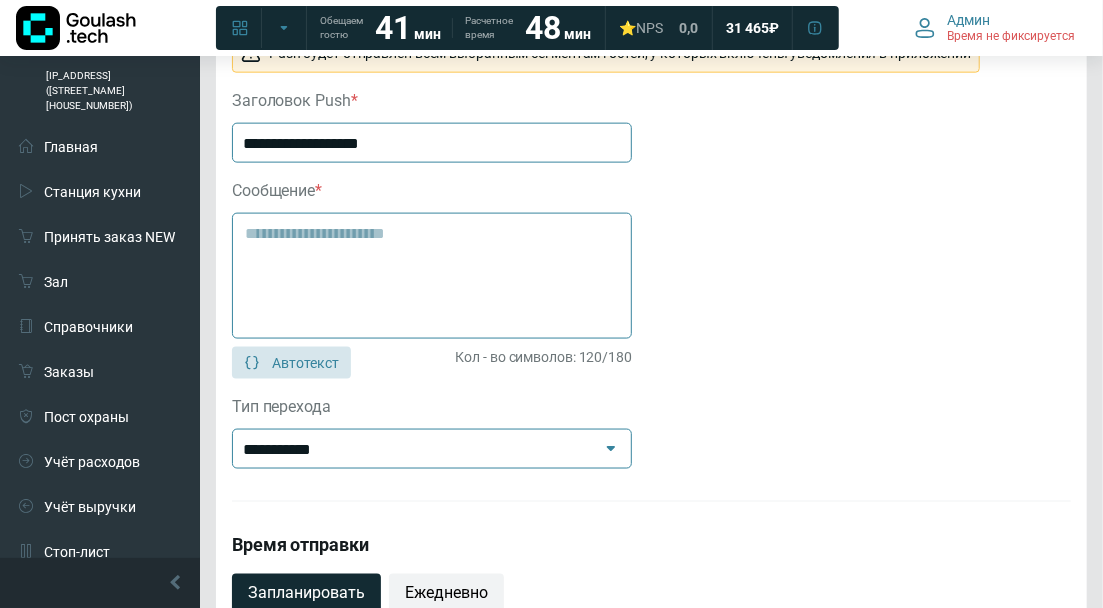click on "**********" 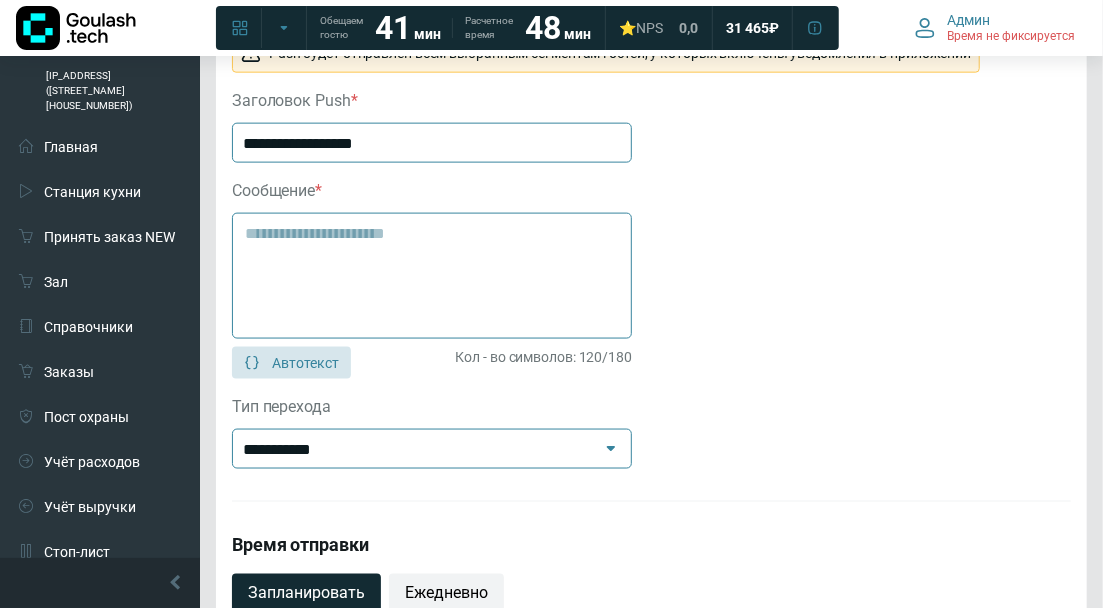 type on "**********" 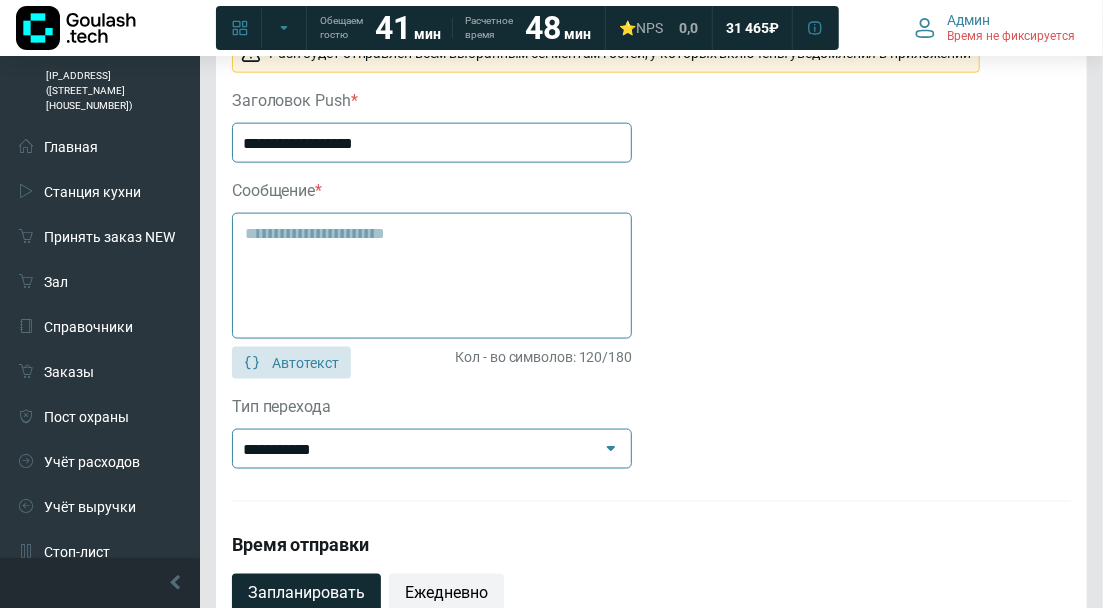 click 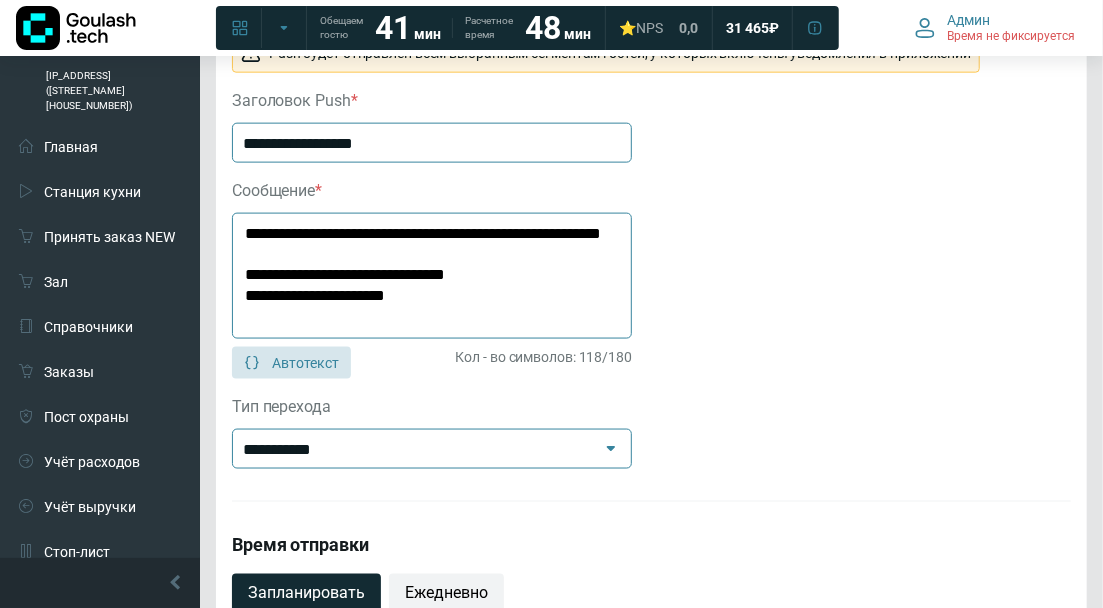 paste on "**" 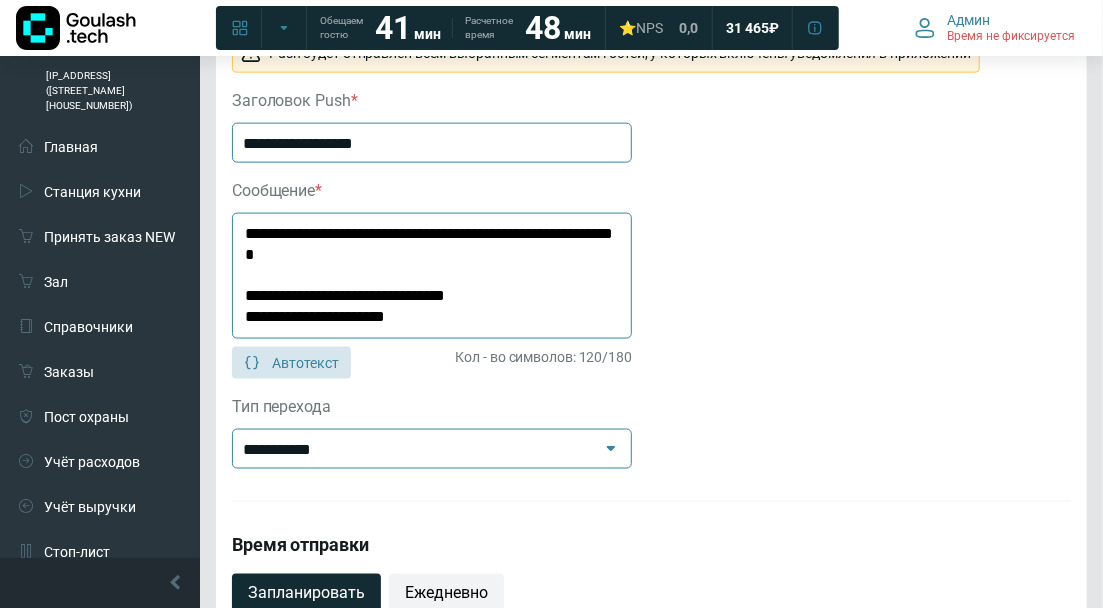 drag, startPoint x: 344, startPoint y: 208, endPoint x: 253, endPoint y: 203, distance: 91.13726 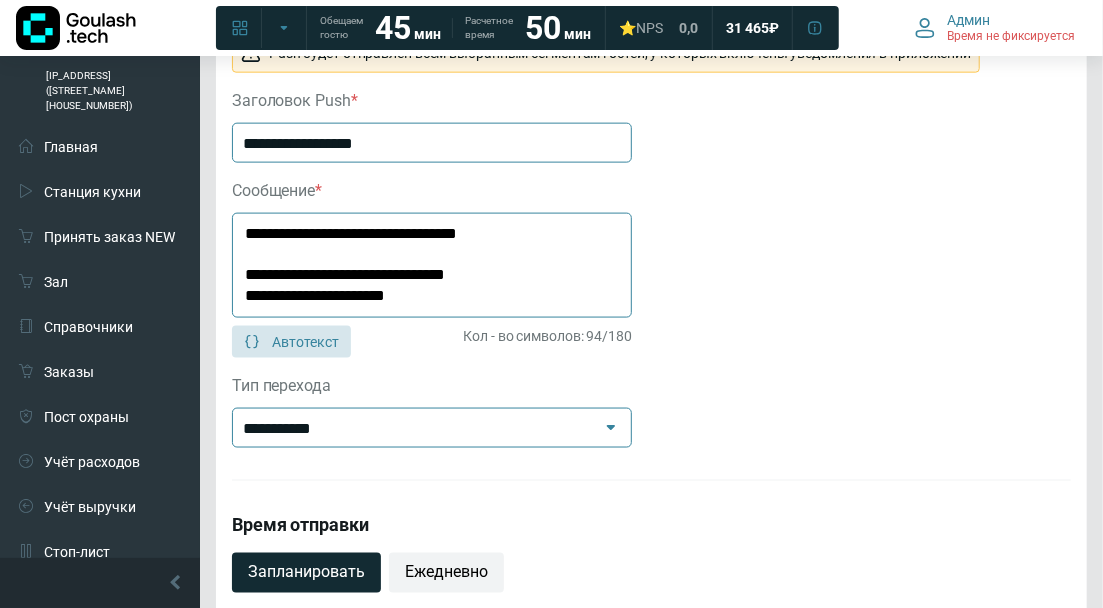 drag, startPoint x: 450, startPoint y: 274, endPoint x: 552, endPoint y: 288, distance: 102.9563 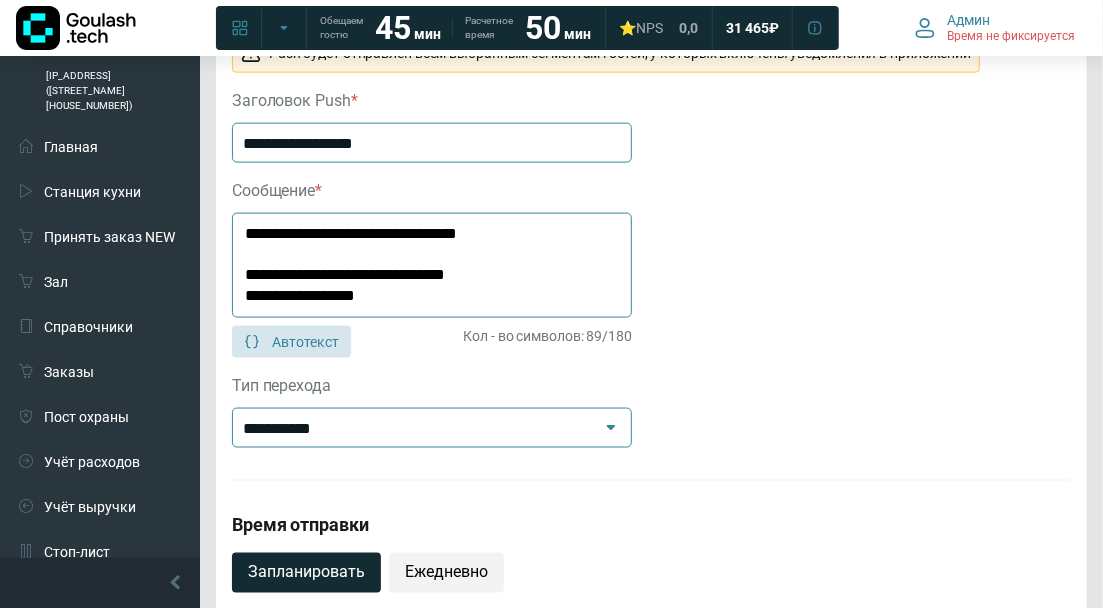 scroll, scrollTop: 1444, scrollLeft: 0, axis: vertical 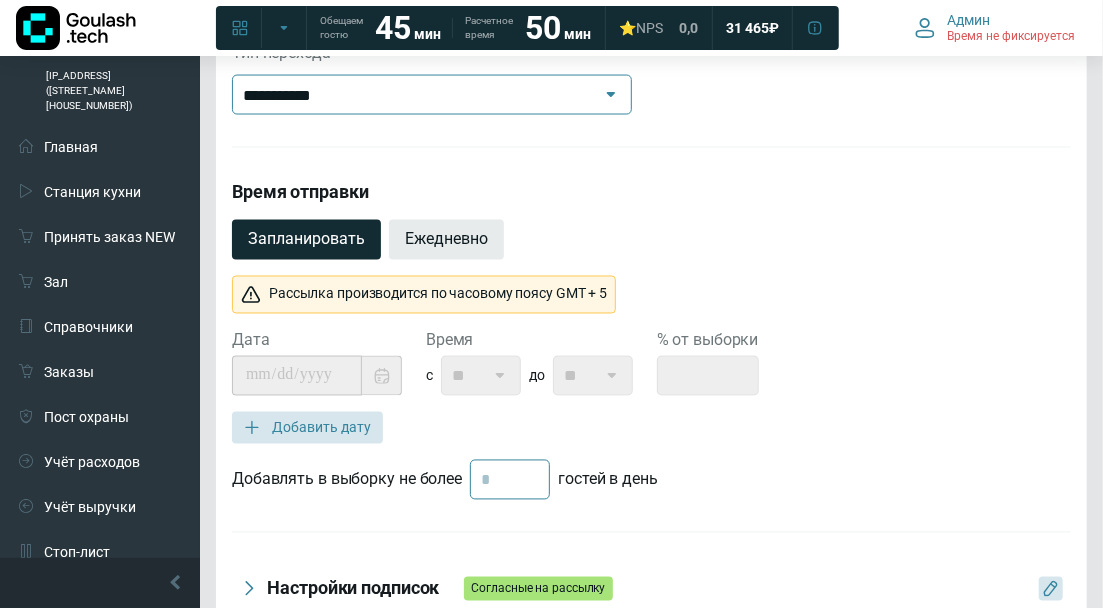 type on "**********" 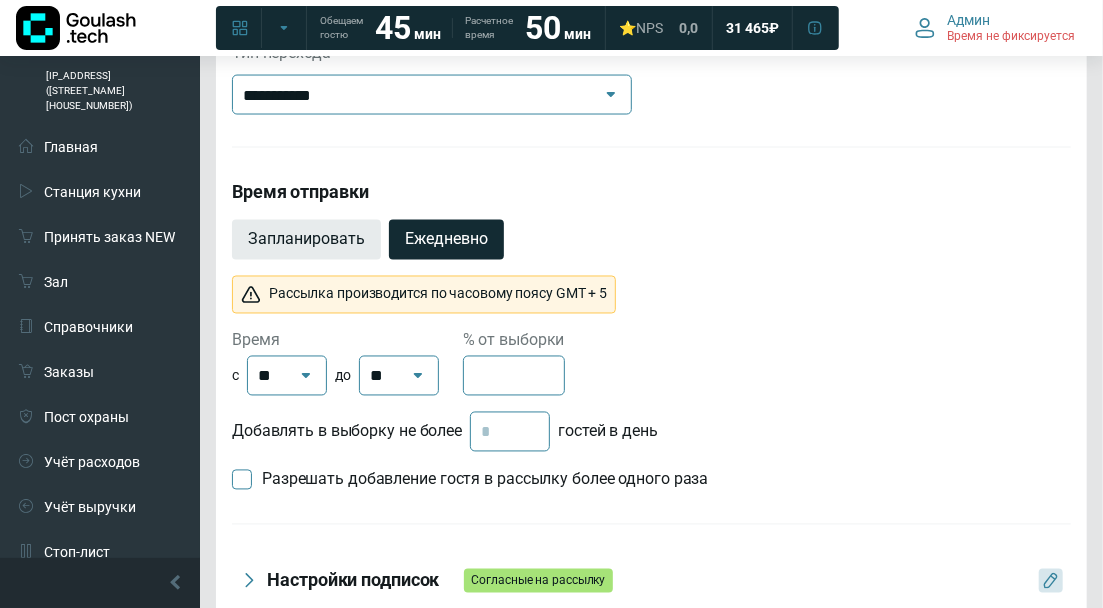 click on "Запланировать" at bounding box center [306, 240] 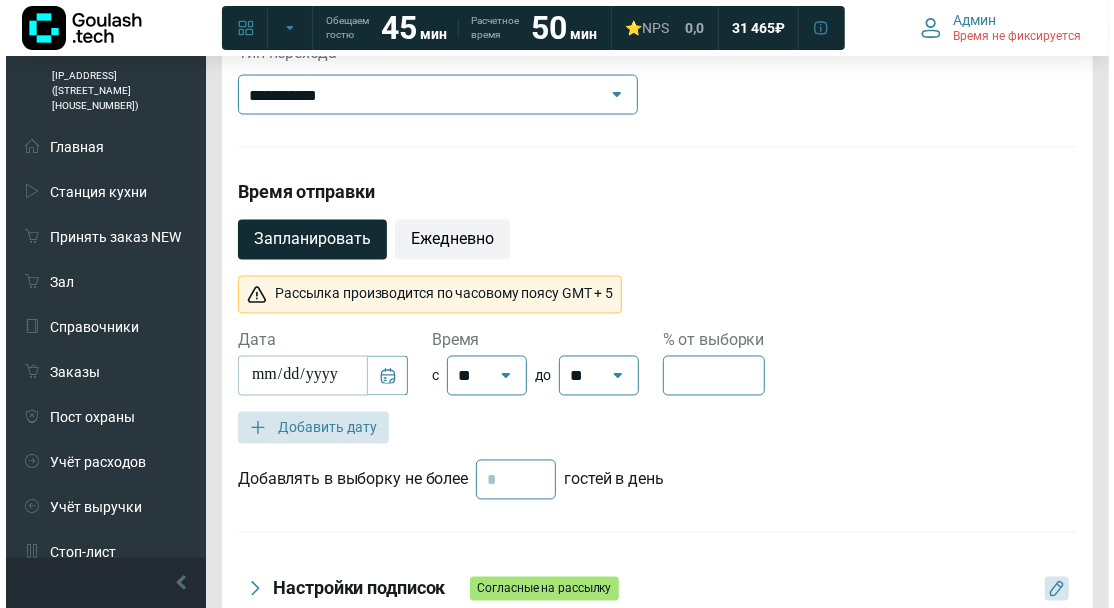 scroll, scrollTop: 1666, scrollLeft: 0, axis: vertical 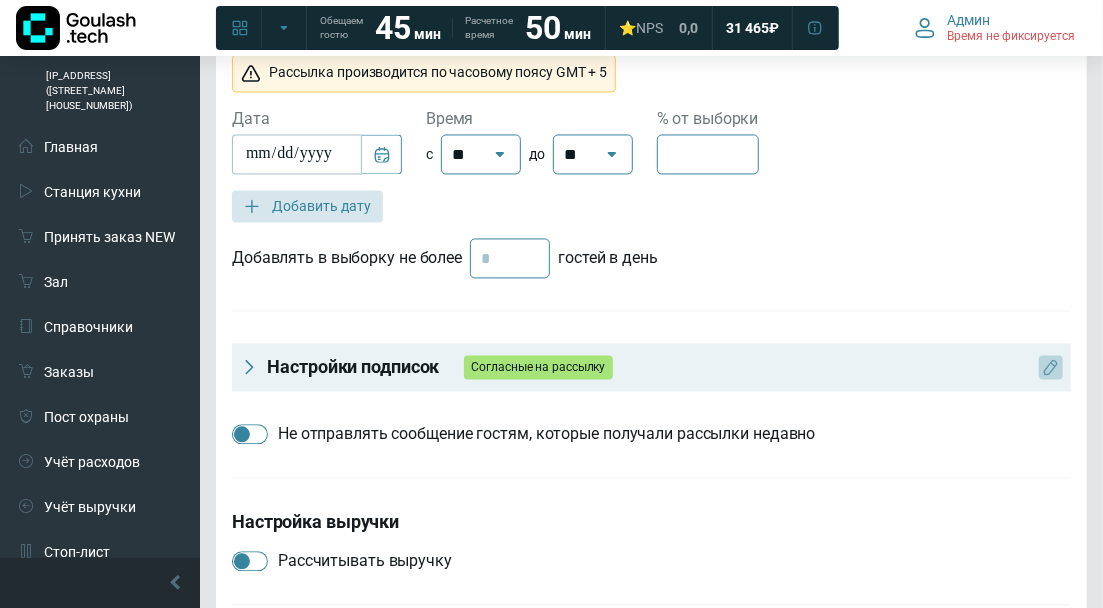 click 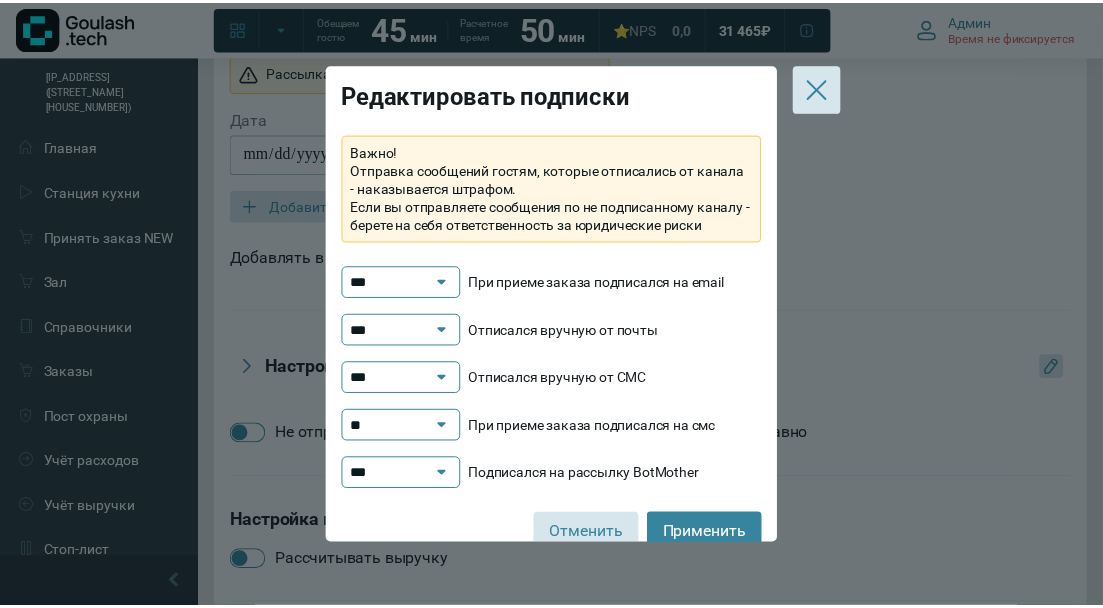 scroll, scrollTop: 26, scrollLeft: 0, axis: vertical 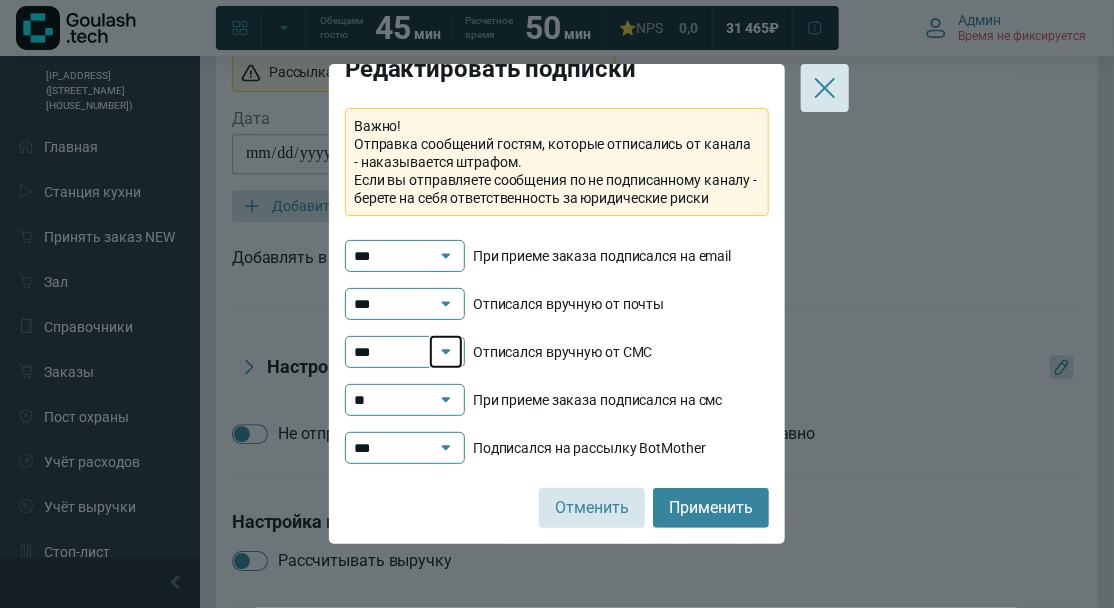 click 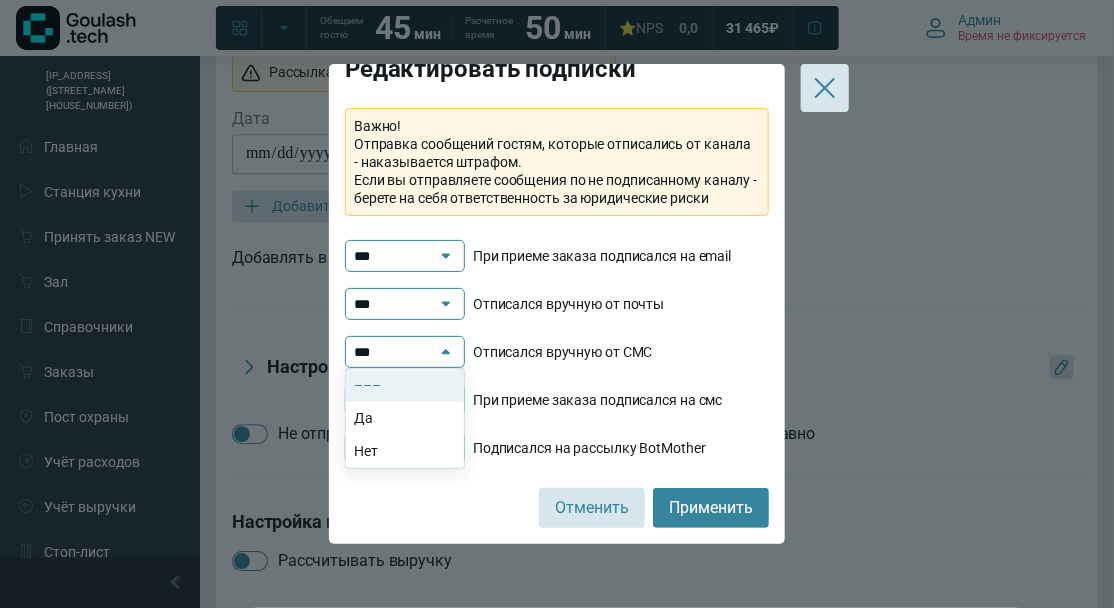 click on "–––" 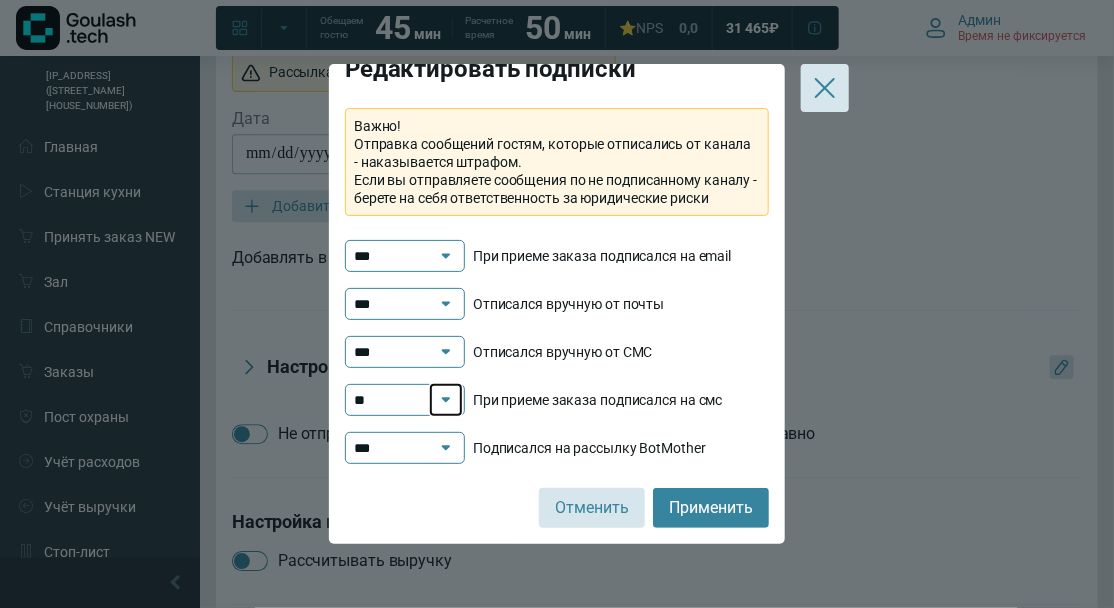 click on "**" at bounding box center [446, 400] 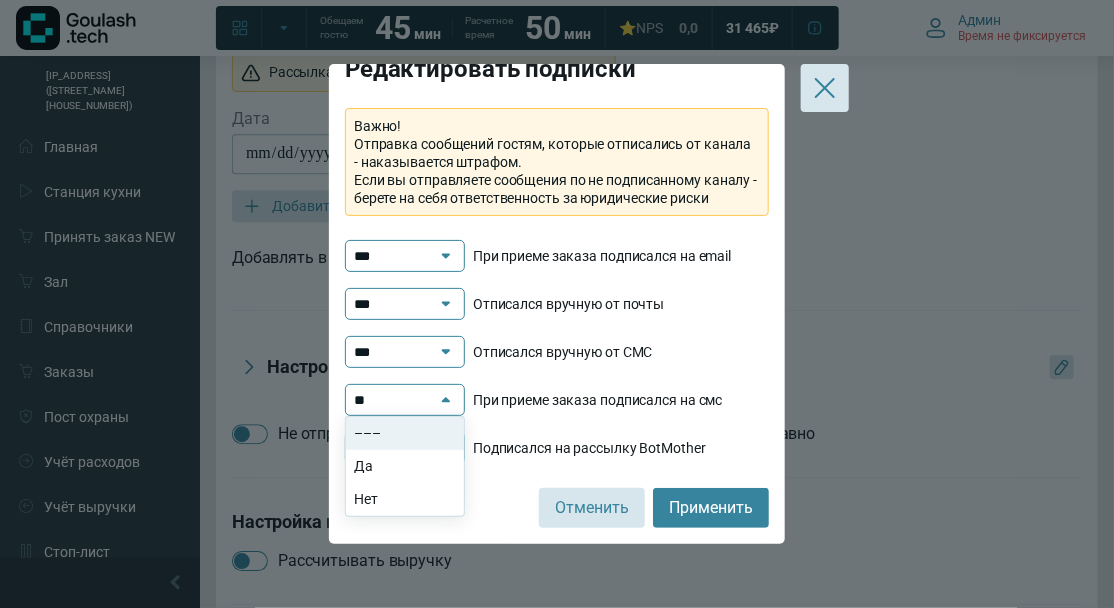 click on "–––" 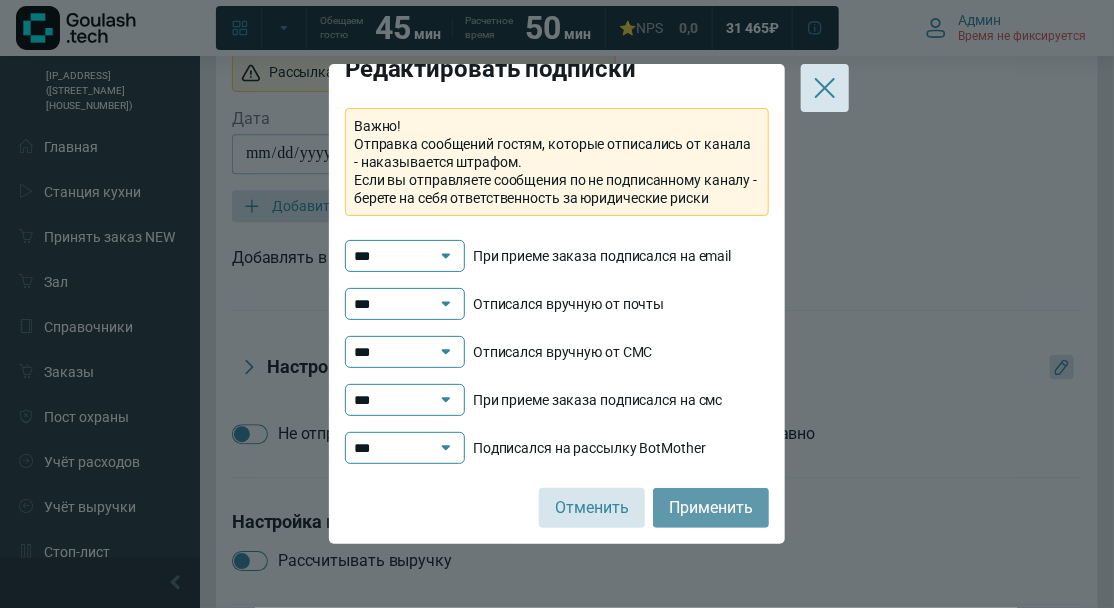 click on "Применить" at bounding box center [711, 508] 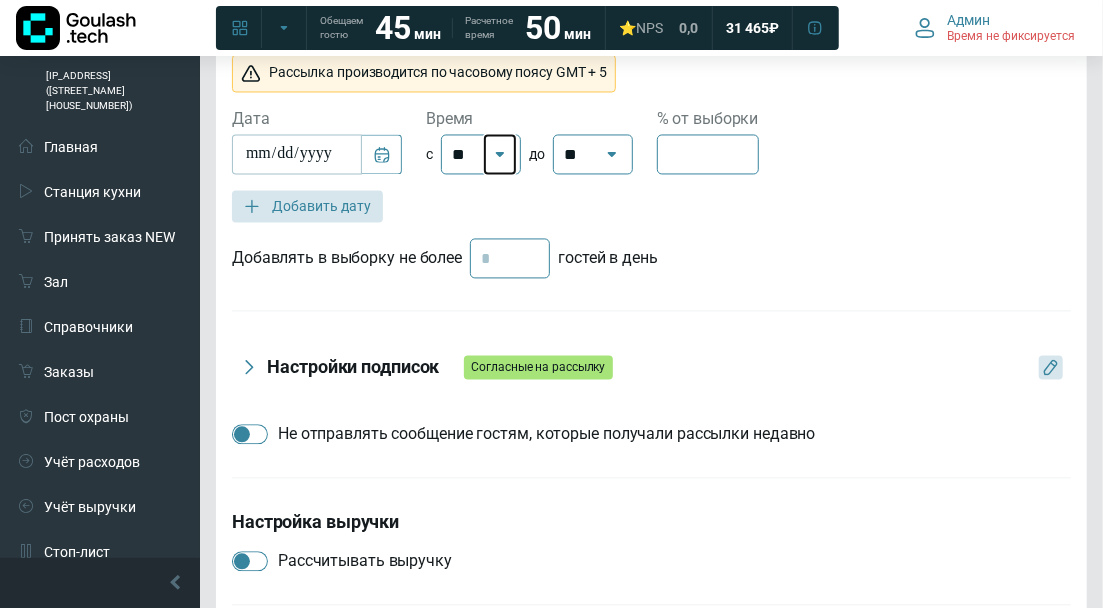 click 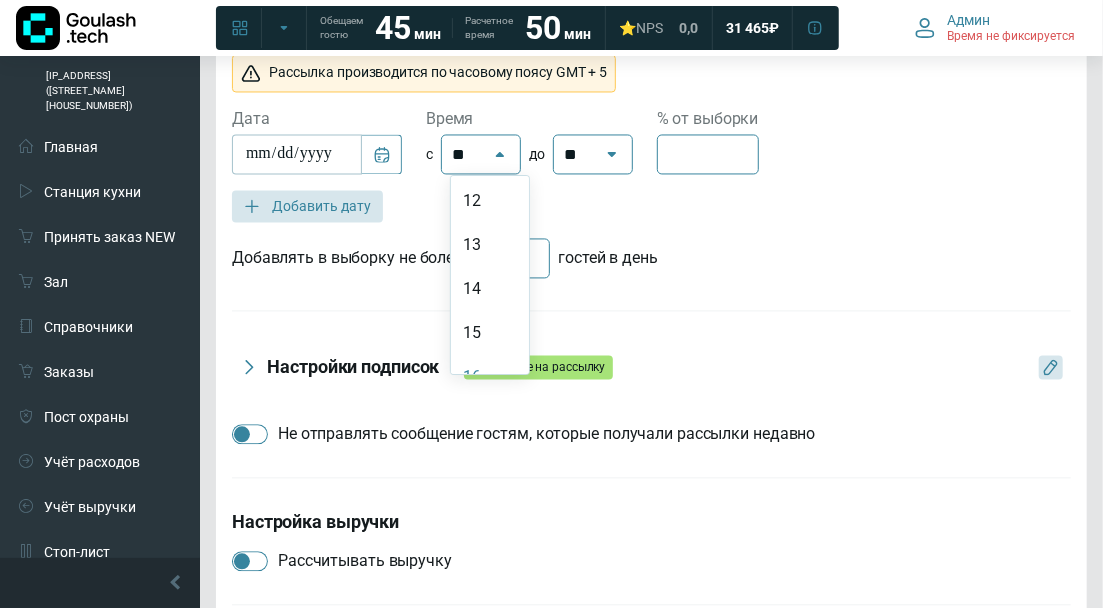 scroll, scrollTop: 636, scrollLeft: 0, axis: vertical 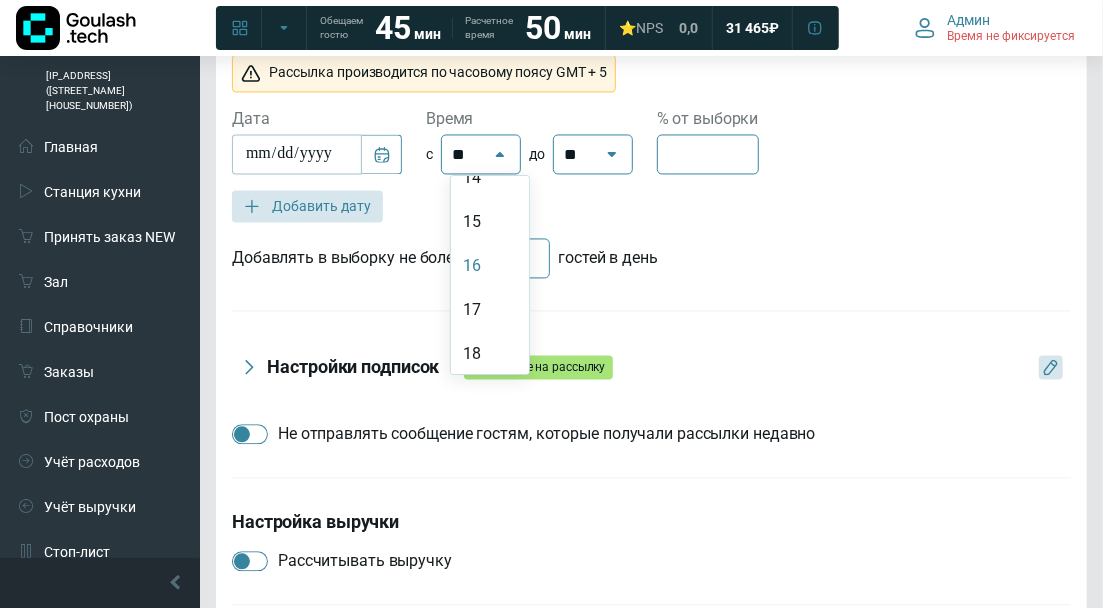 click on "16" 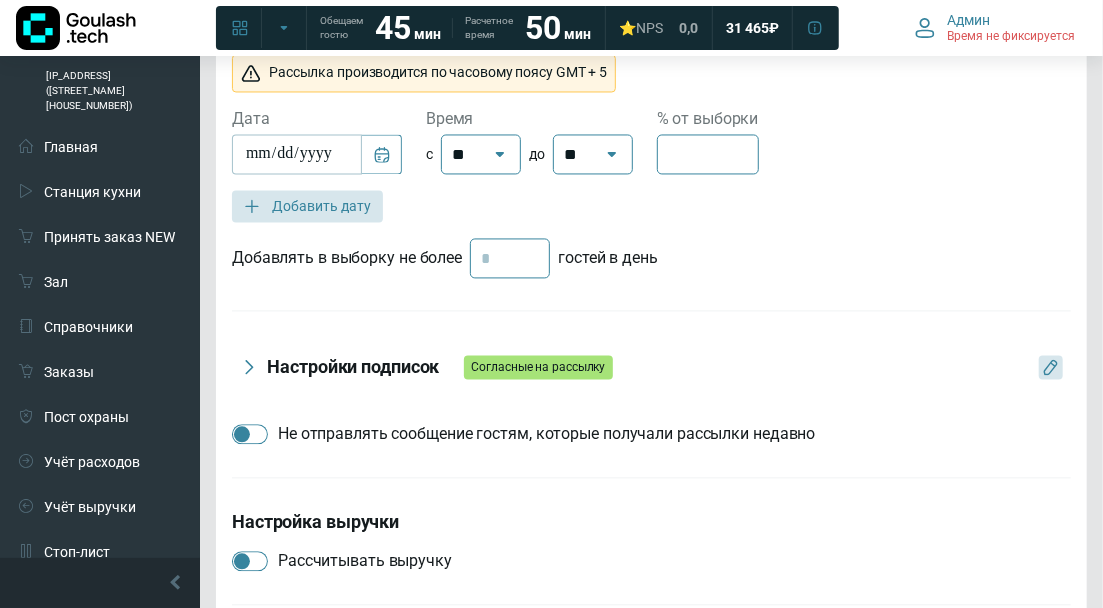 scroll, scrollTop: 1767, scrollLeft: 0, axis: vertical 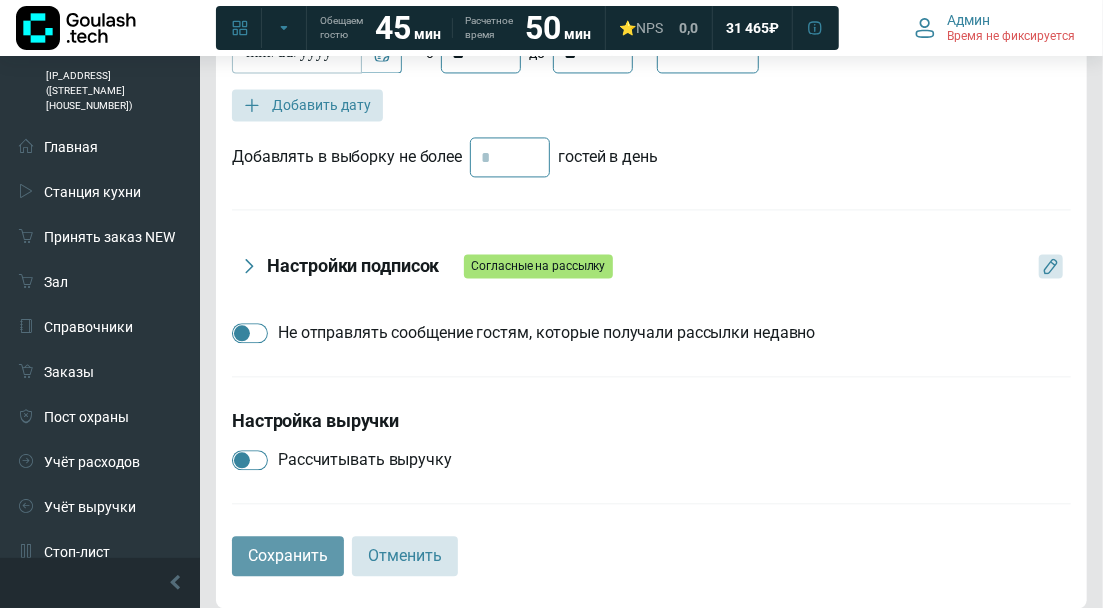 click on "Сохранить" at bounding box center [288, 556] 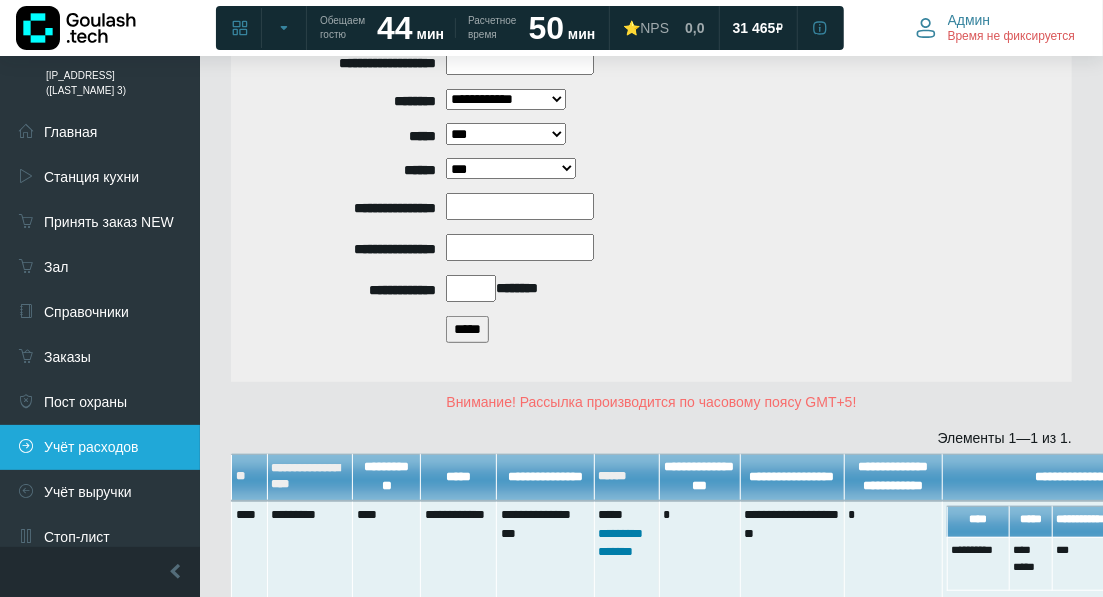 scroll, scrollTop: 144, scrollLeft: 0, axis: vertical 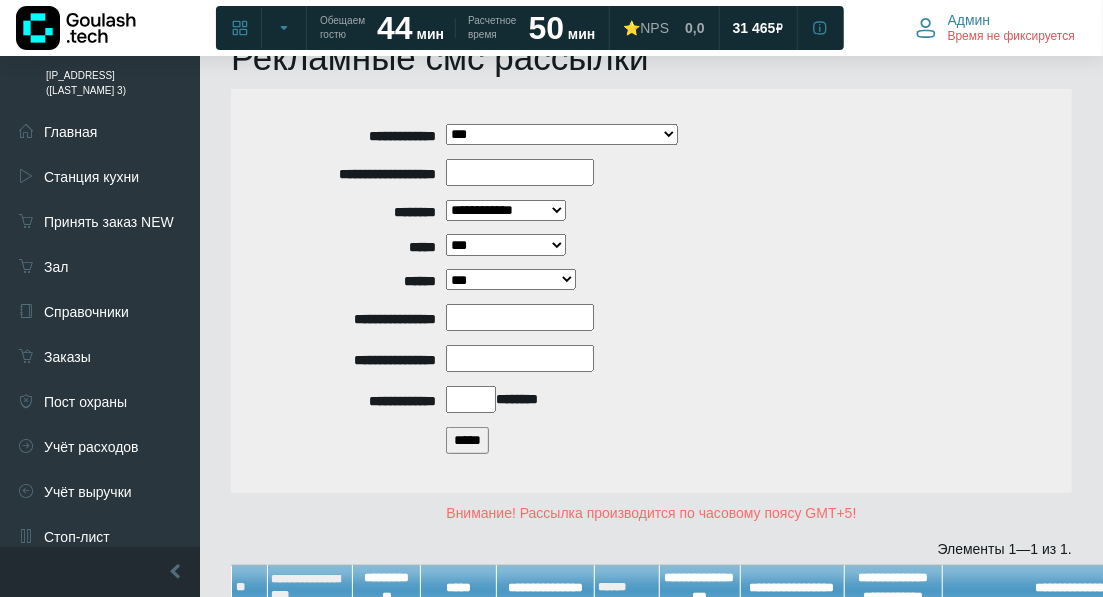 click at bounding box center (100, 28) 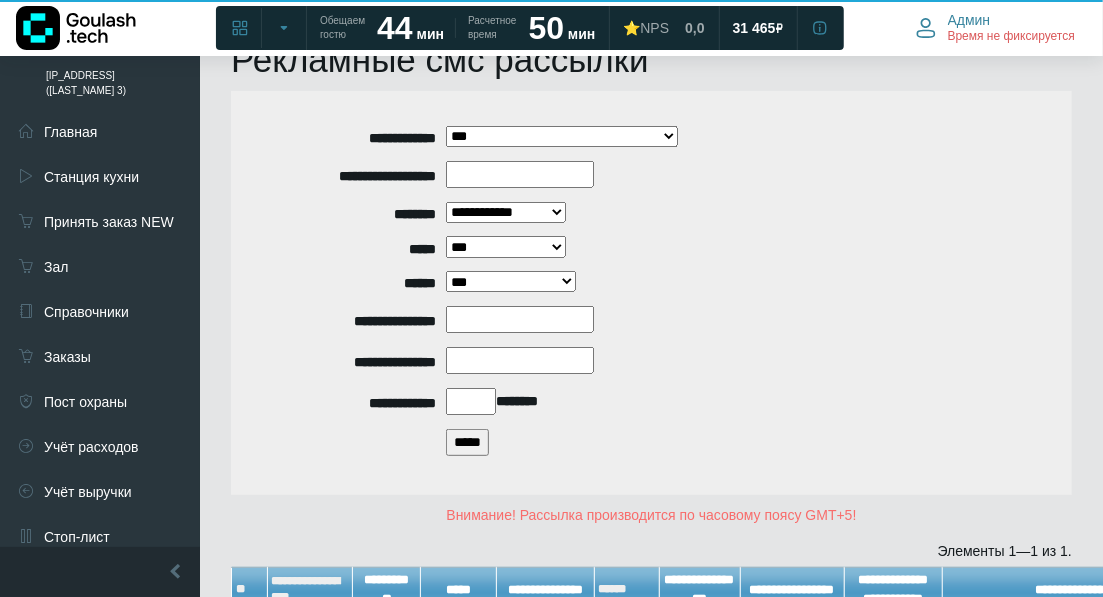scroll, scrollTop: 366, scrollLeft: 0, axis: vertical 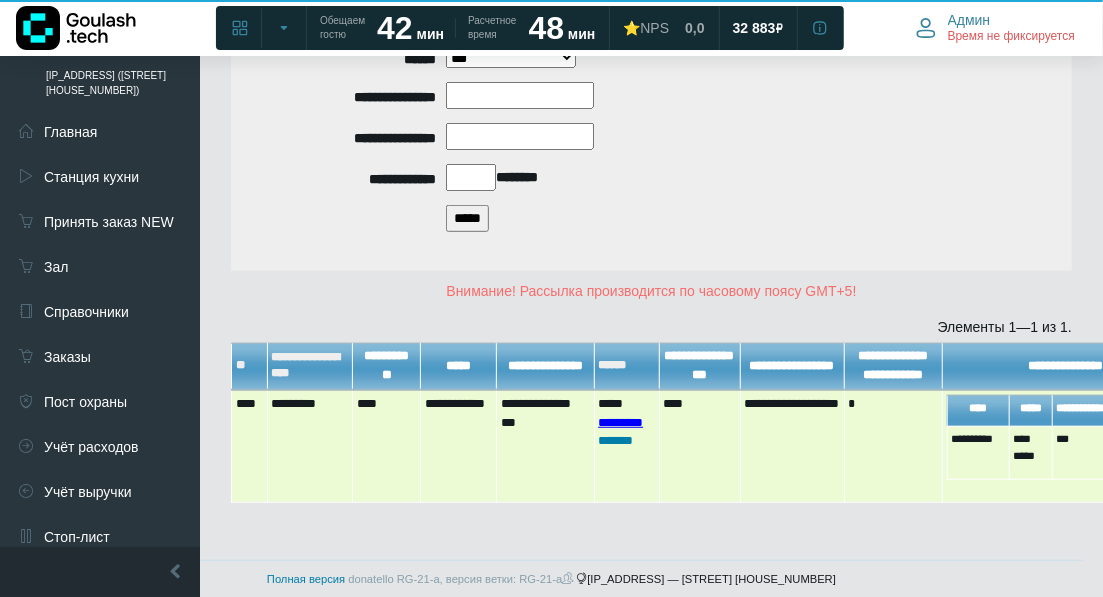 click on "*********" at bounding box center [620, 422] 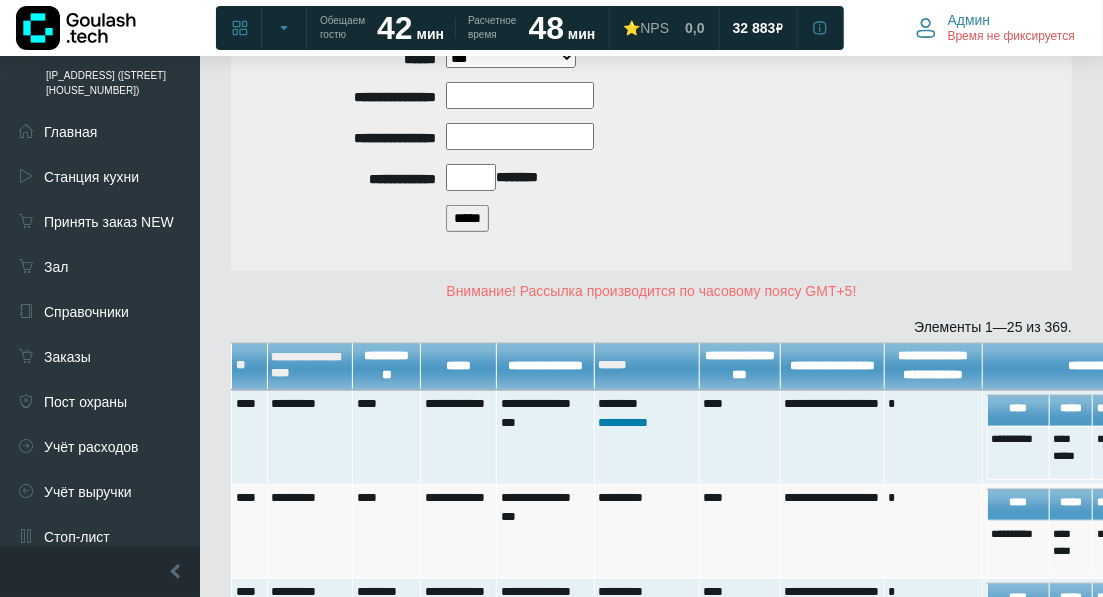 scroll, scrollTop: 444, scrollLeft: 0, axis: vertical 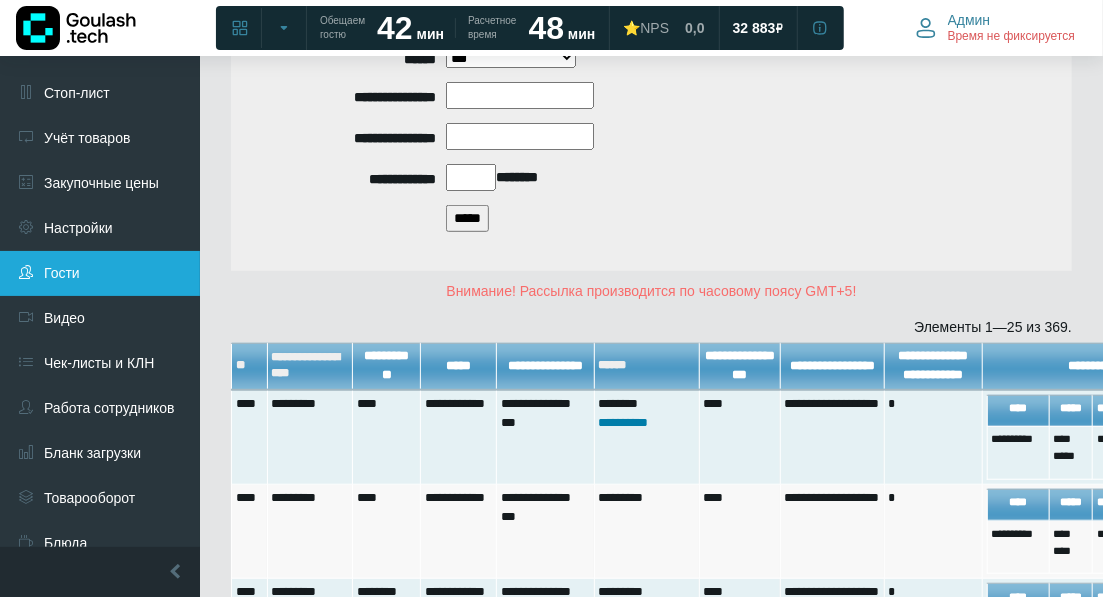 click on "Гости" at bounding box center (100, 273) 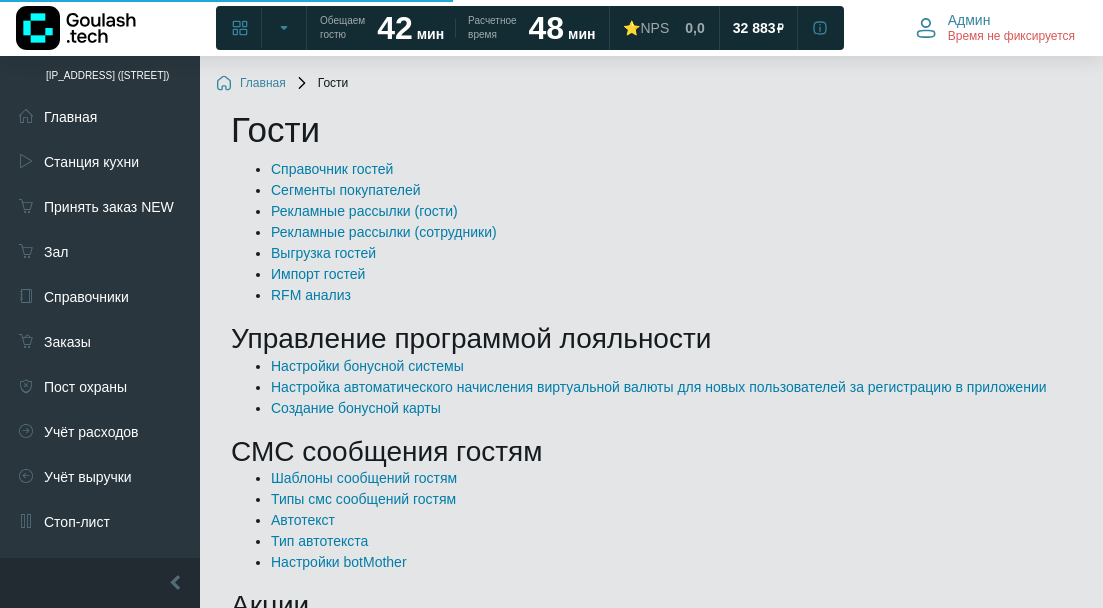 scroll, scrollTop: 0, scrollLeft: 0, axis: both 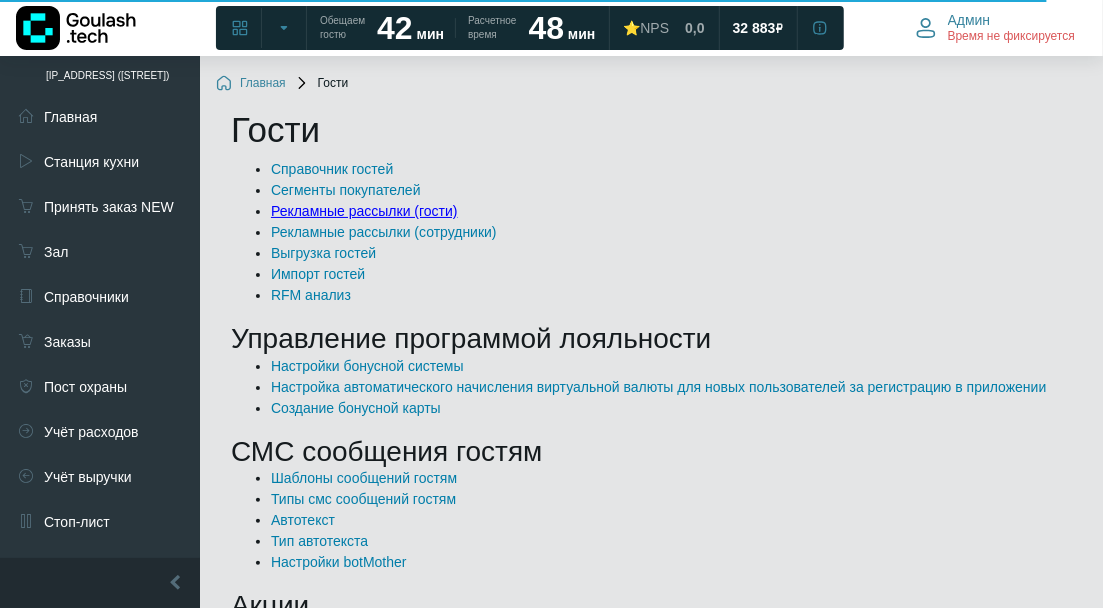 click on "Рекламные рассылки (гости)" at bounding box center (364, 211) 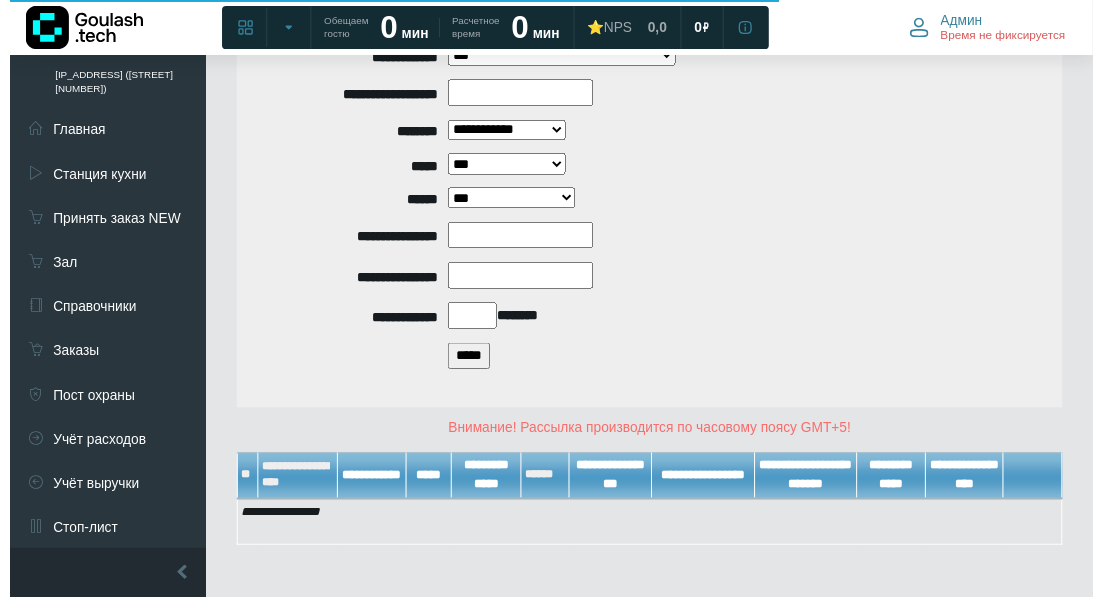 scroll, scrollTop: 263, scrollLeft: 0, axis: vertical 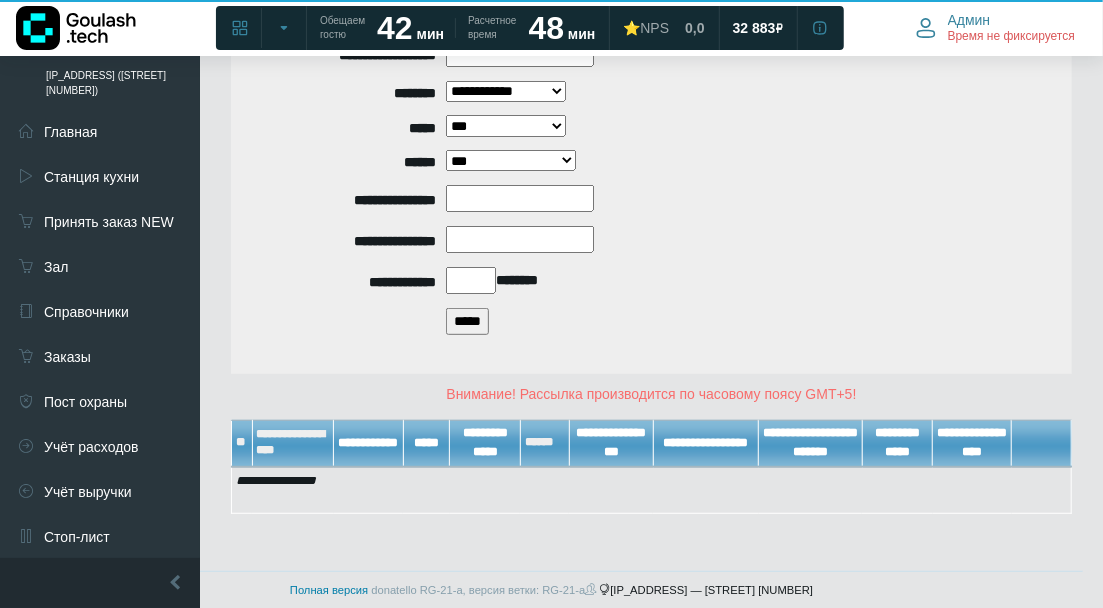 click on "*****" at bounding box center (467, 321) 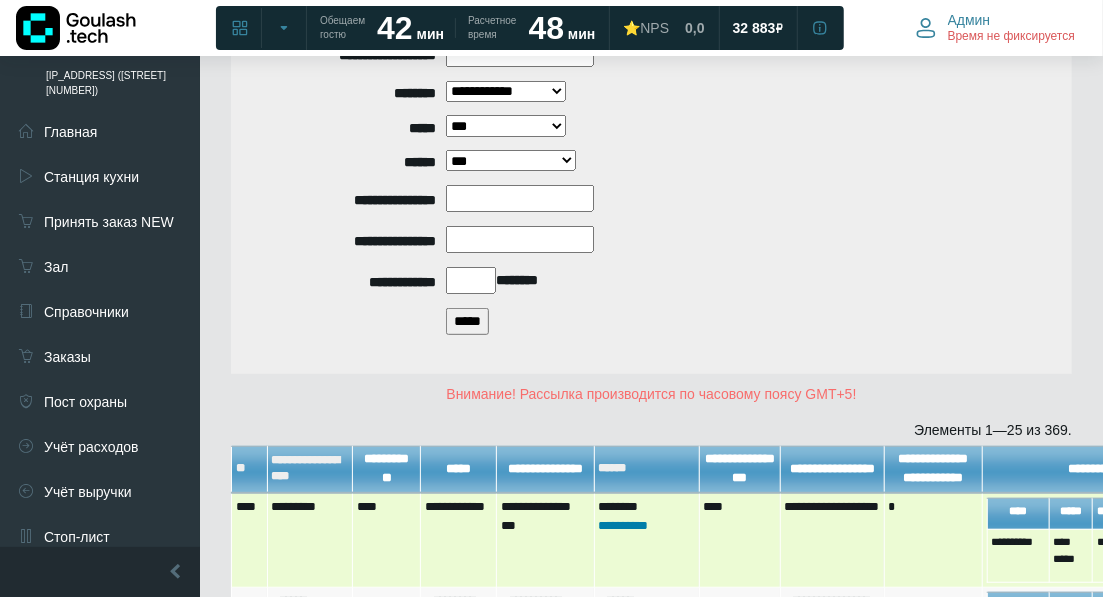 scroll, scrollTop: 596, scrollLeft: 0, axis: vertical 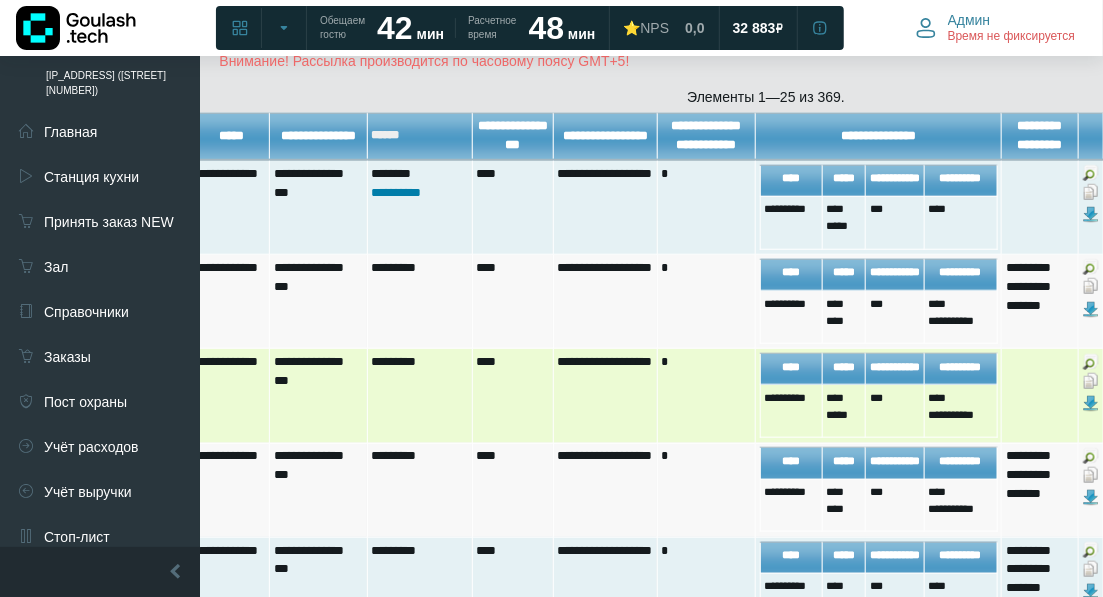 click at bounding box center [1091, 381] 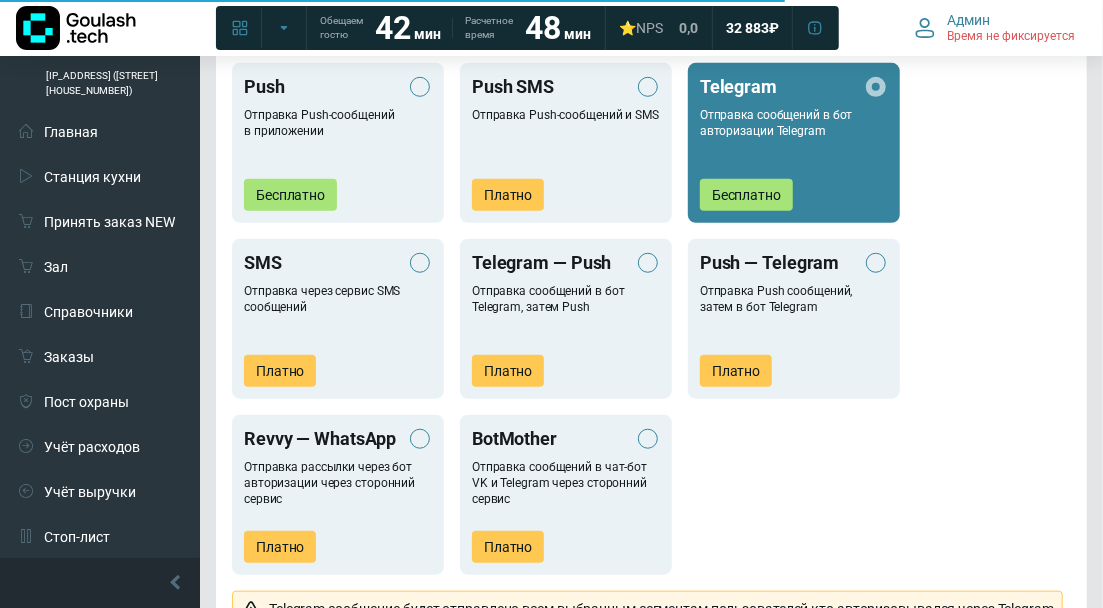 scroll, scrollTop: 1111, scrollLeft: 0, axis: vertical 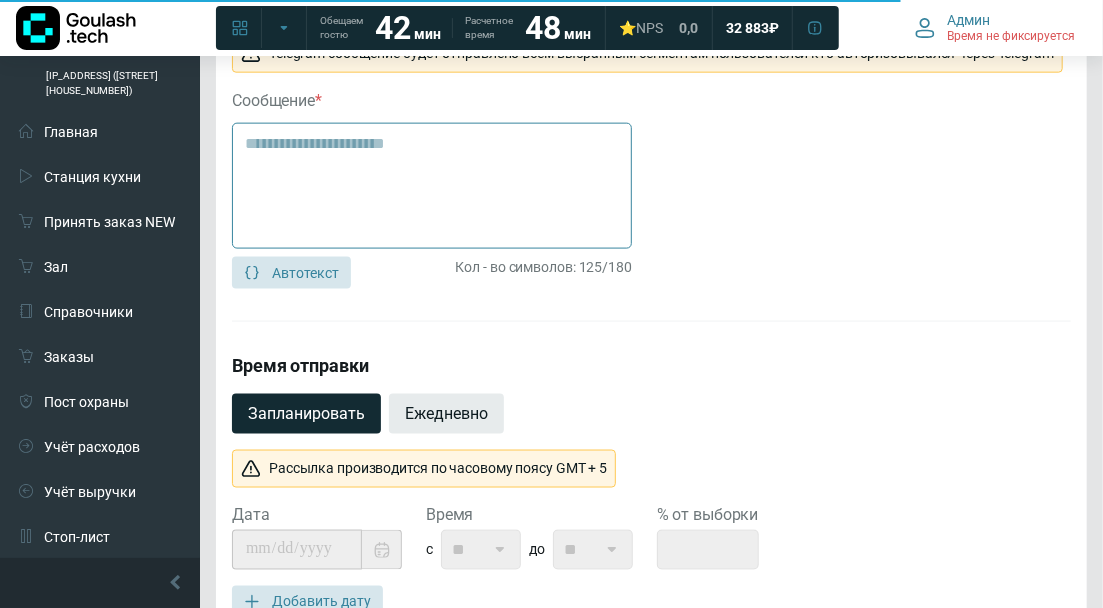 click on "Ежедневно" at bounding box center (446, 414) 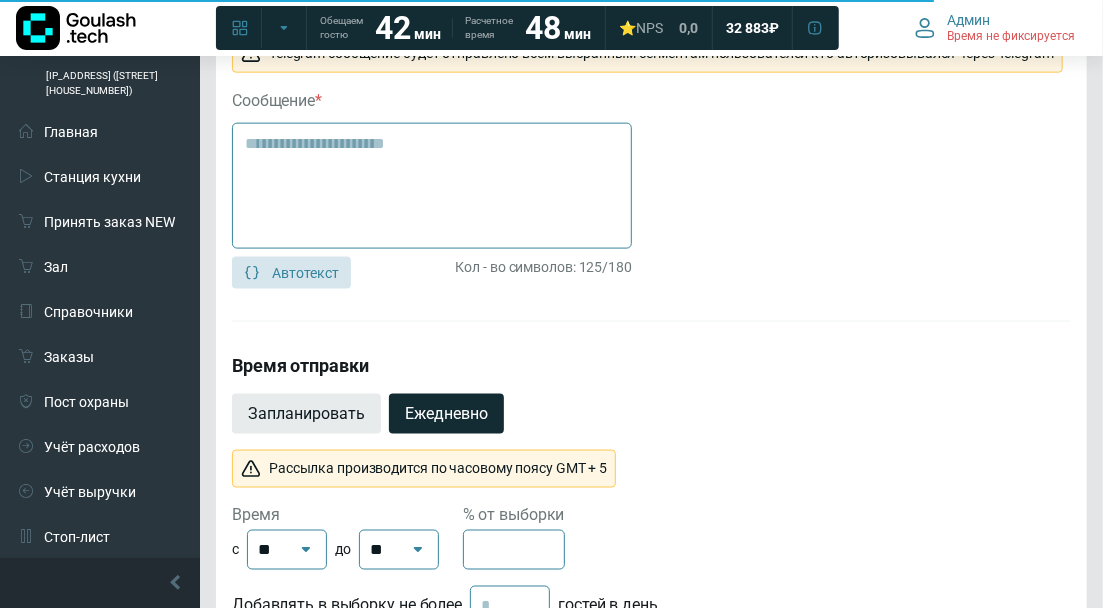 click on "Запланировать" at bounding box center (306, 414) 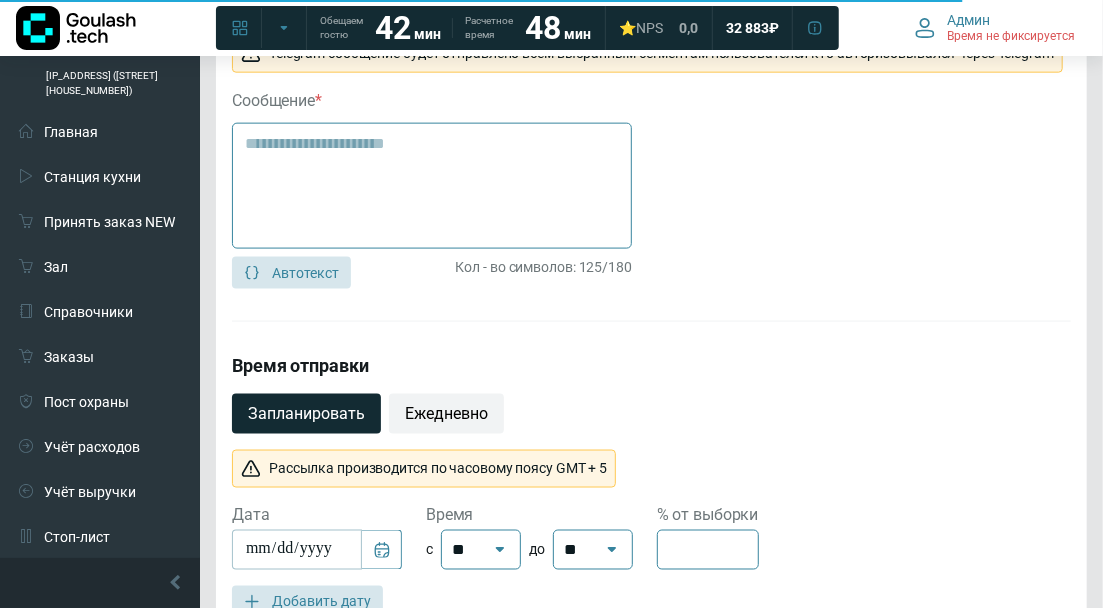 scroll, scrollTop: 1444, scrollLeft: 0, axis: vertical 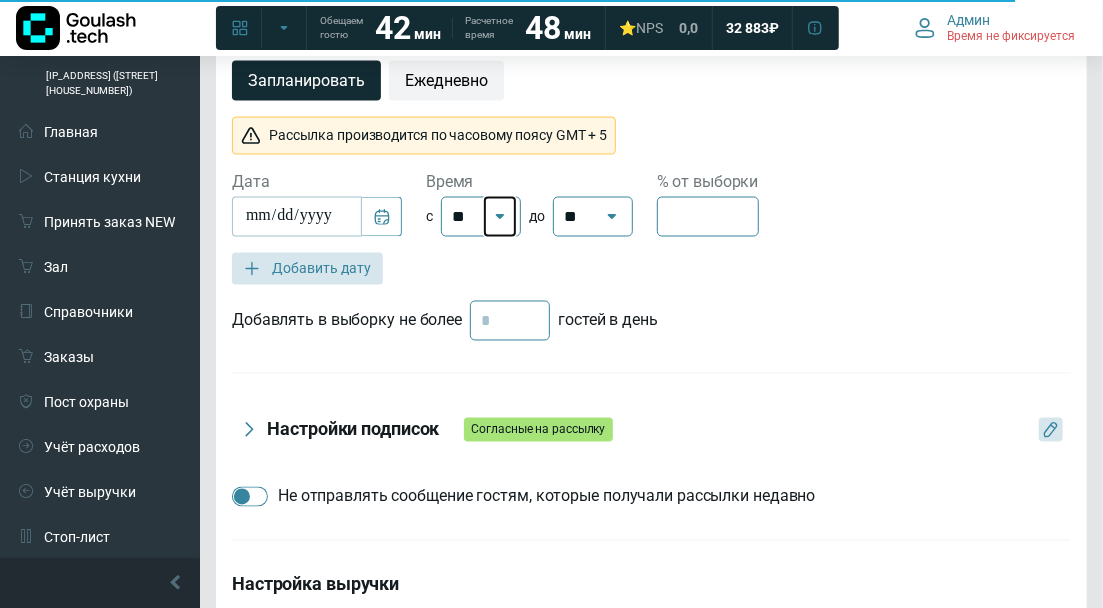 click 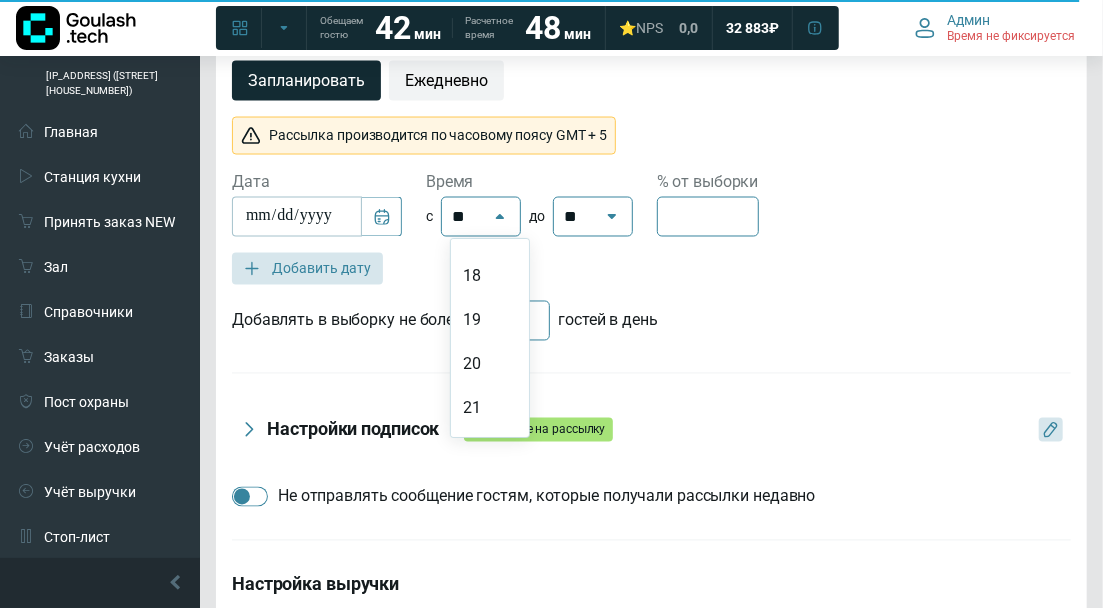 scroll, scrollTop: 666, scrollLeft: 0, axis: vertical 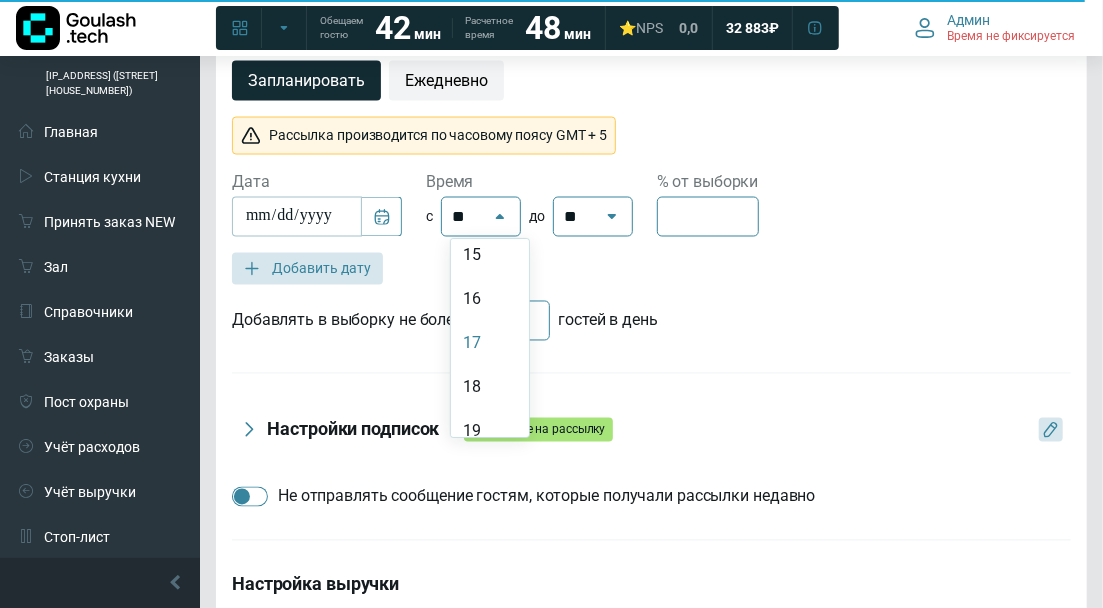 click on "17" 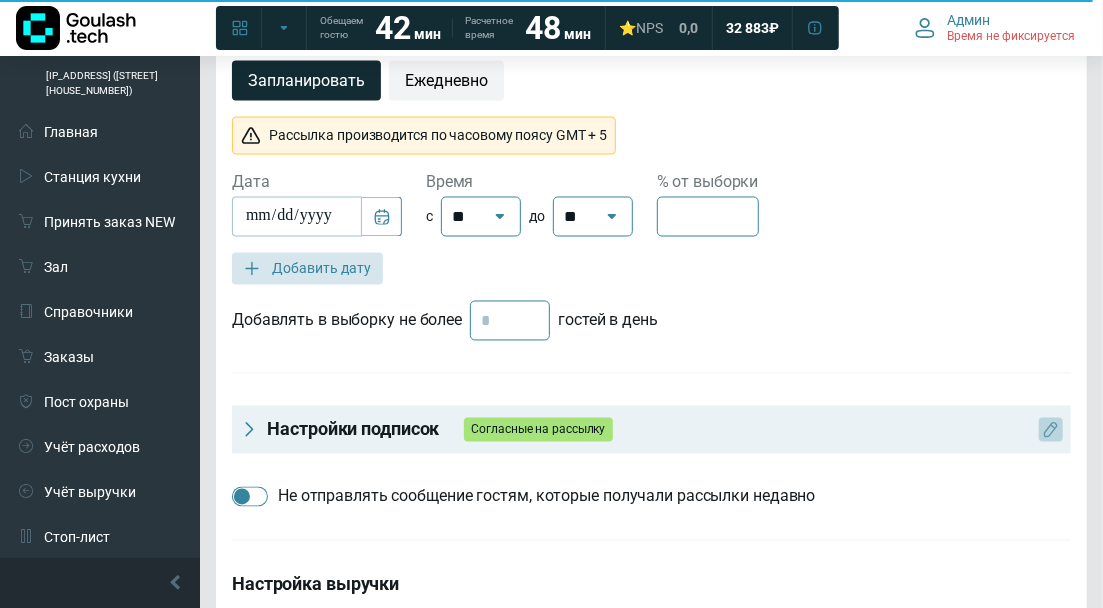 click 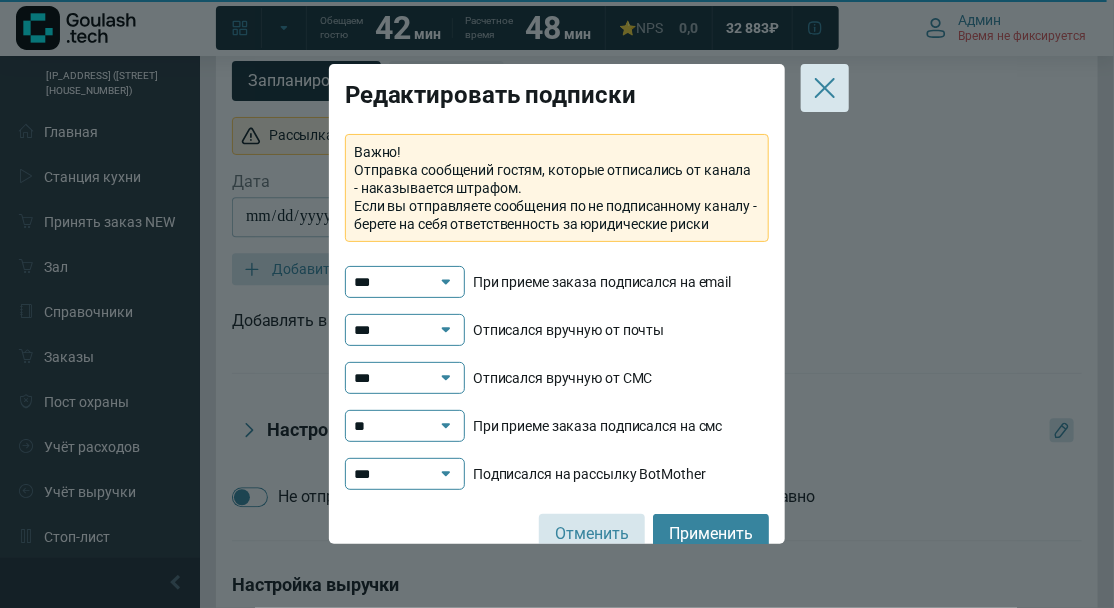 click on "***" at bounding box center [395, 378] 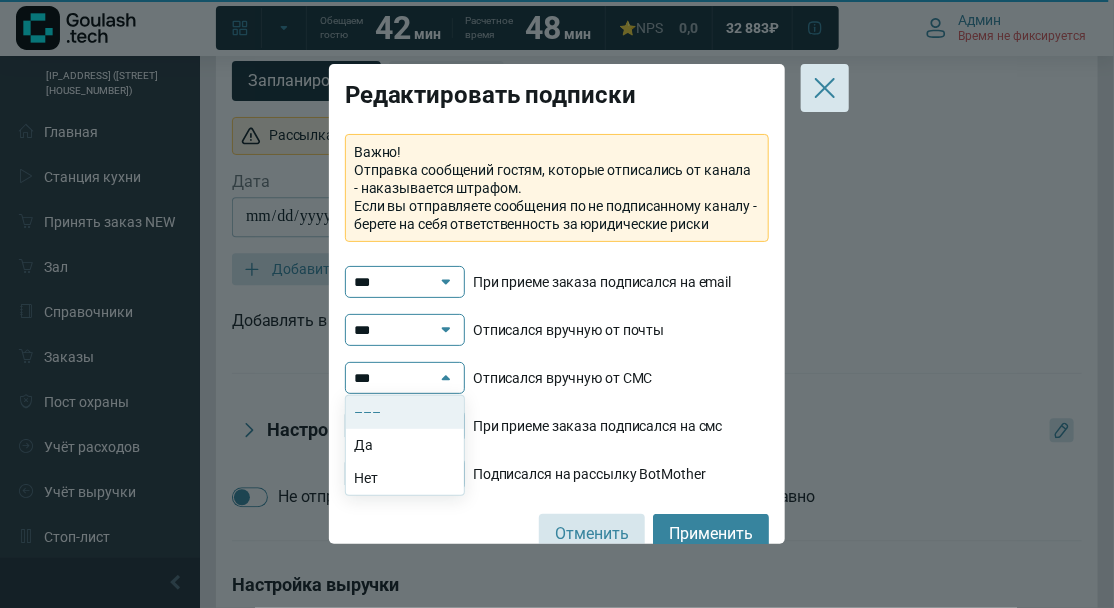 click on "–––" 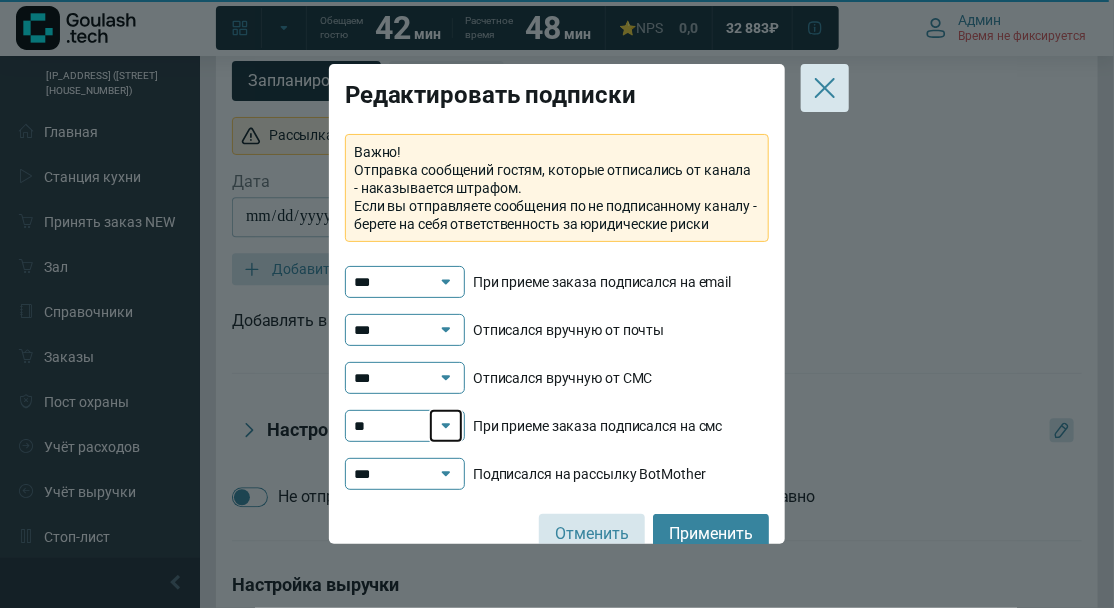 click on "**" at bounding box center (446, 426) 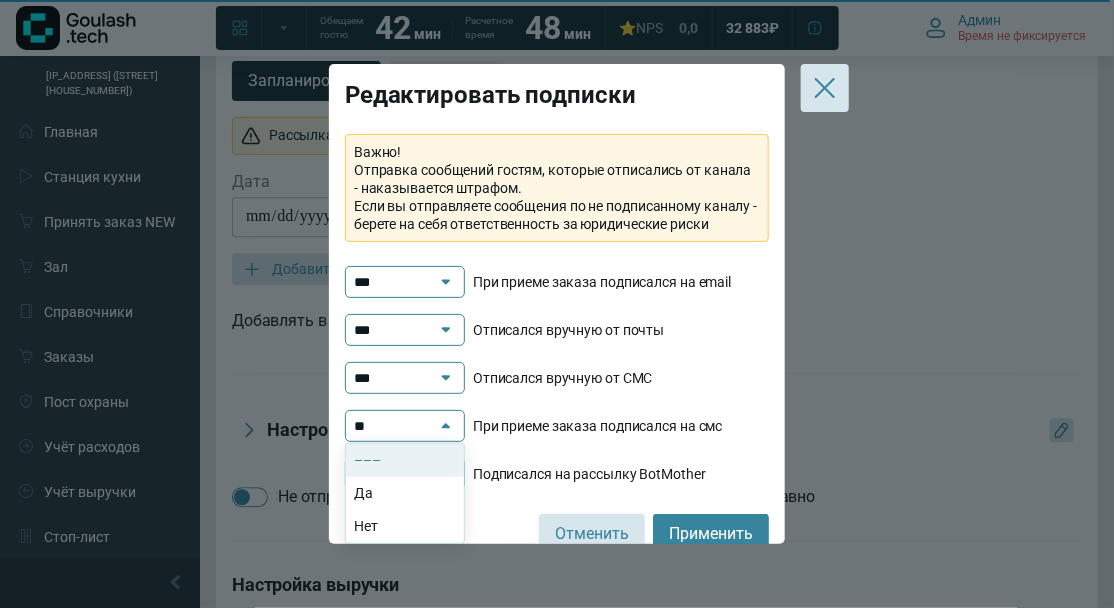 click on "–––" 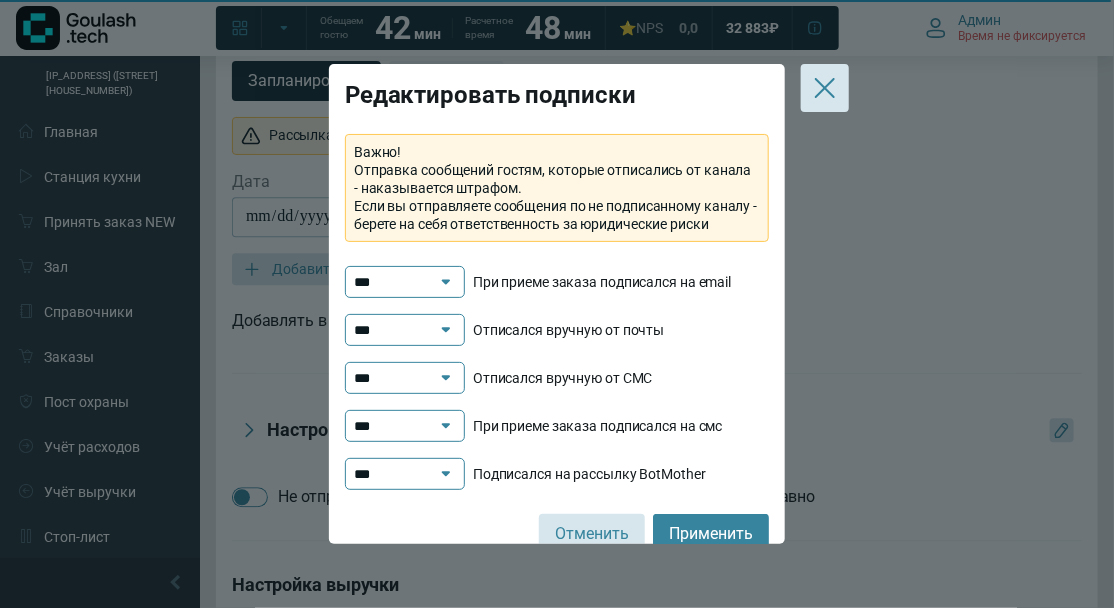 click on "Применить" at bounding box center (711, 534) 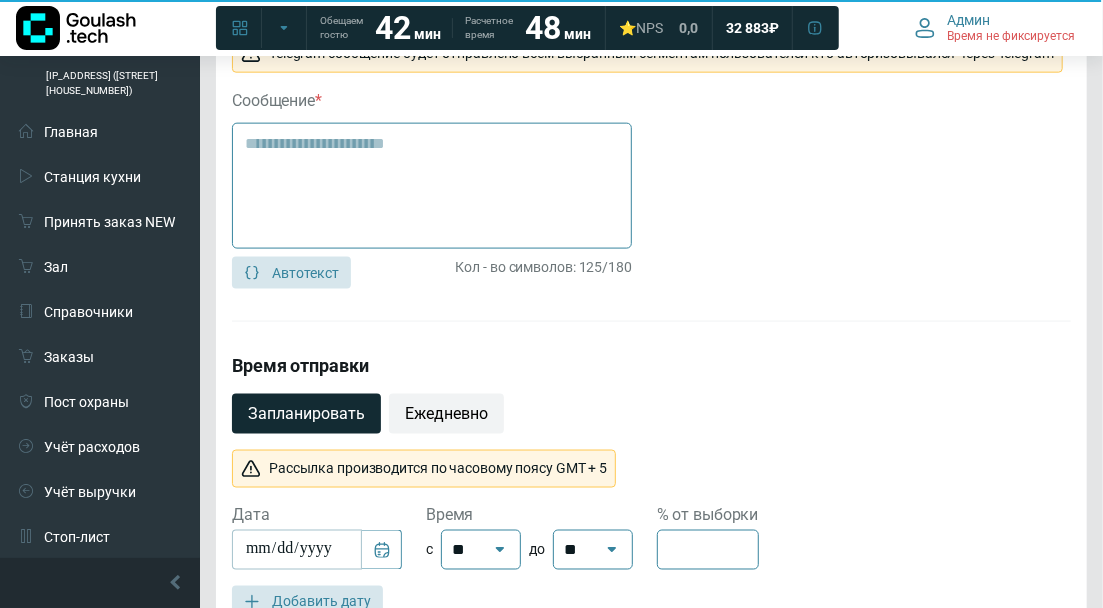 scroll, scrollTop: 888, scrollLeft: 0, axis: vertical 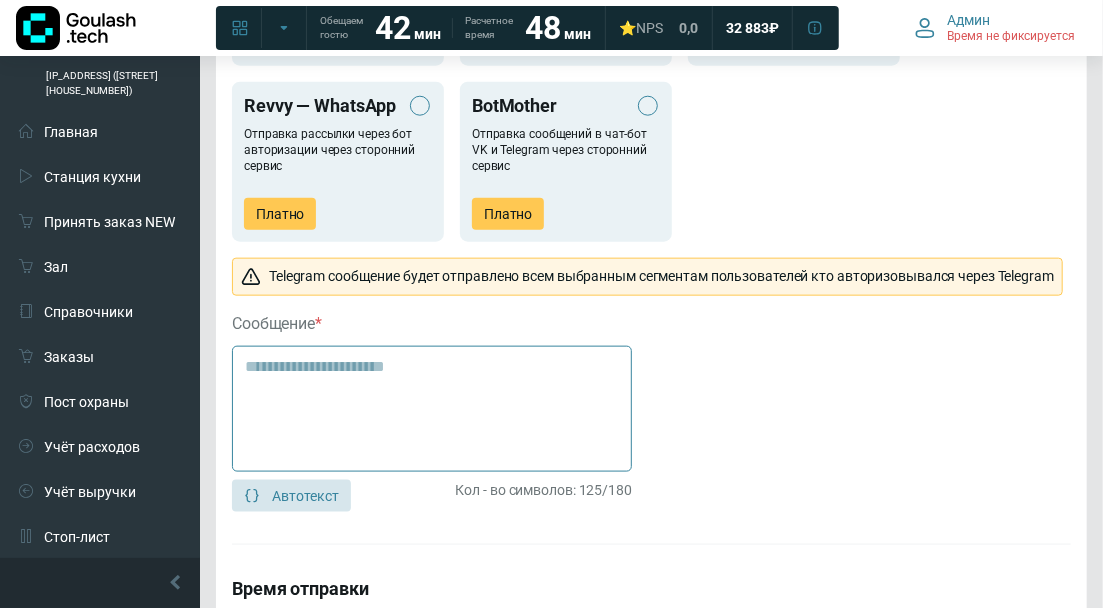 click on "Тип рассылки Push Отправка Push-сообщений в приложении Бесплатно Push SMS Отправка Push-сообщений и SMS Платно Telegram Отправка сообщений в бот авторизации Telegram Бесплатно SMS Отправка через сервис SMS сообщений Платно Telegram — Push Отправка сообщений в бот Telegram, затем Push Платно Push — Telegram Отправка Push сообщений, затем в бот Telegram Платно Revvy — WhatsApp Отправка рассылки через бот авторизации через сторонний сервис Платно BotMother Отправка сообщений в чат-бот VK и Telegram через сторонний сервис Платно Сообщение  * Автотекст Порядковый номер сертификата {sert_number} Код сертификата {sert_code} Имя" at bounding box center [651, 117] 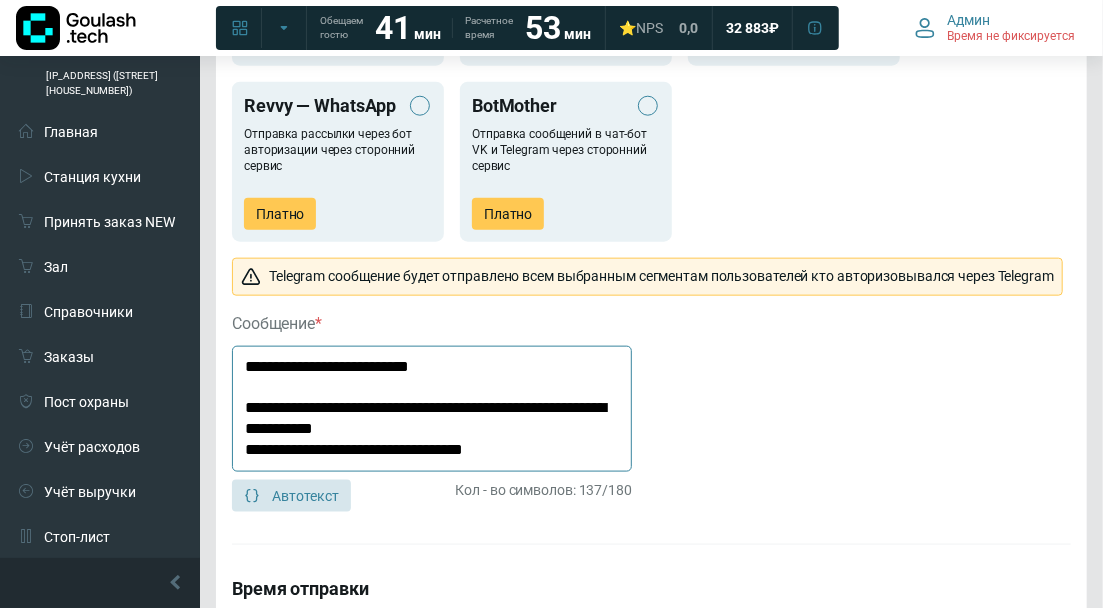 drag, startPoint x: 430, startPoint y: 364, endPoint x: 222, endPoint y: 350, distance: 208.47063 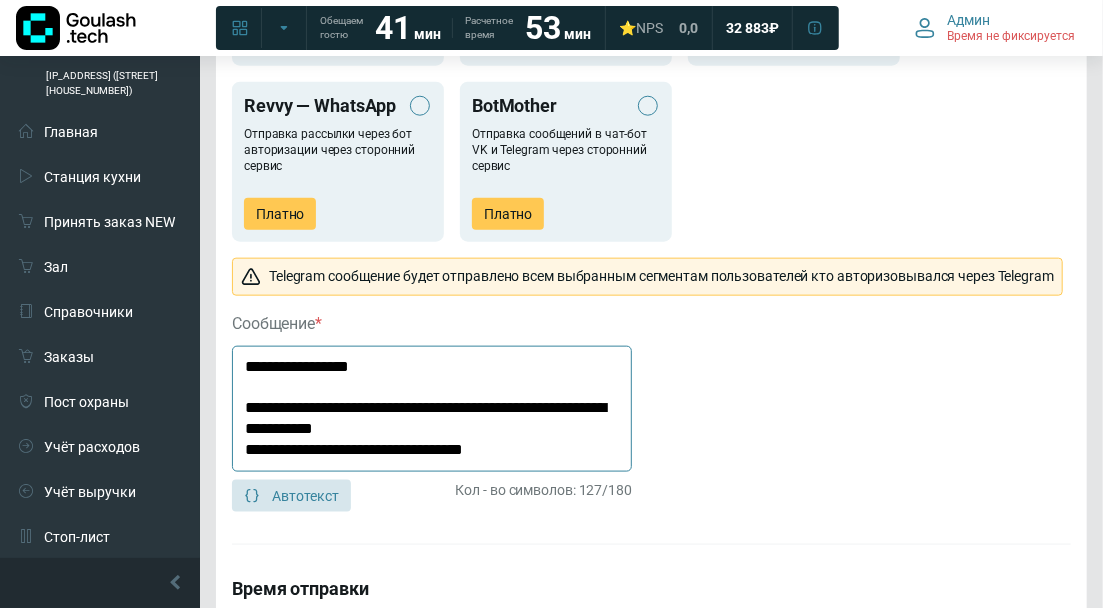 scroll, scrollTop: 1000, scrollLeft: 0, axis: vertical 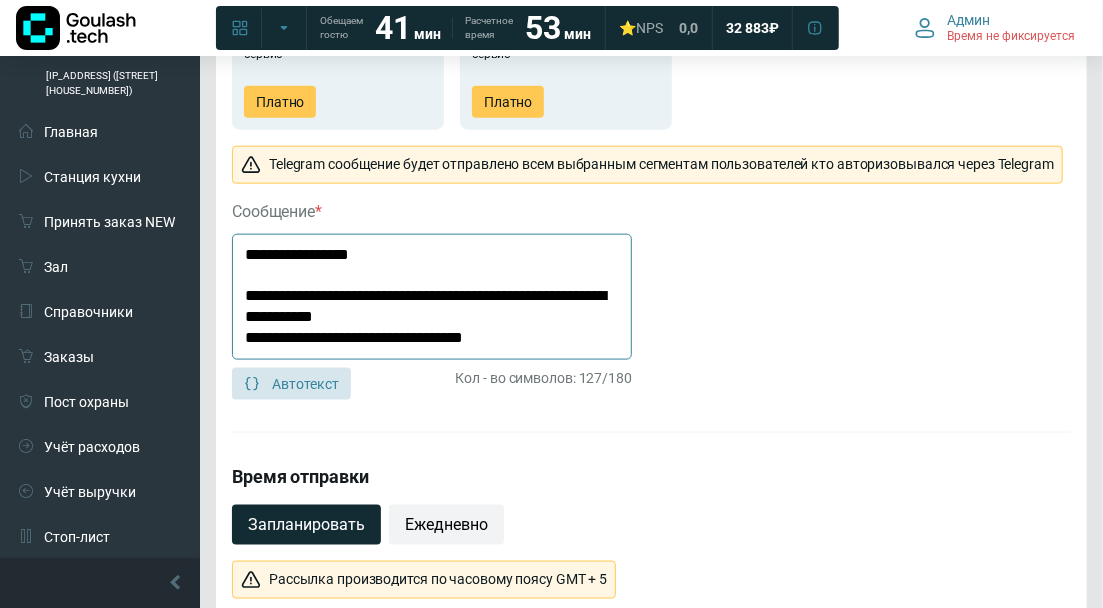 click on "**********" 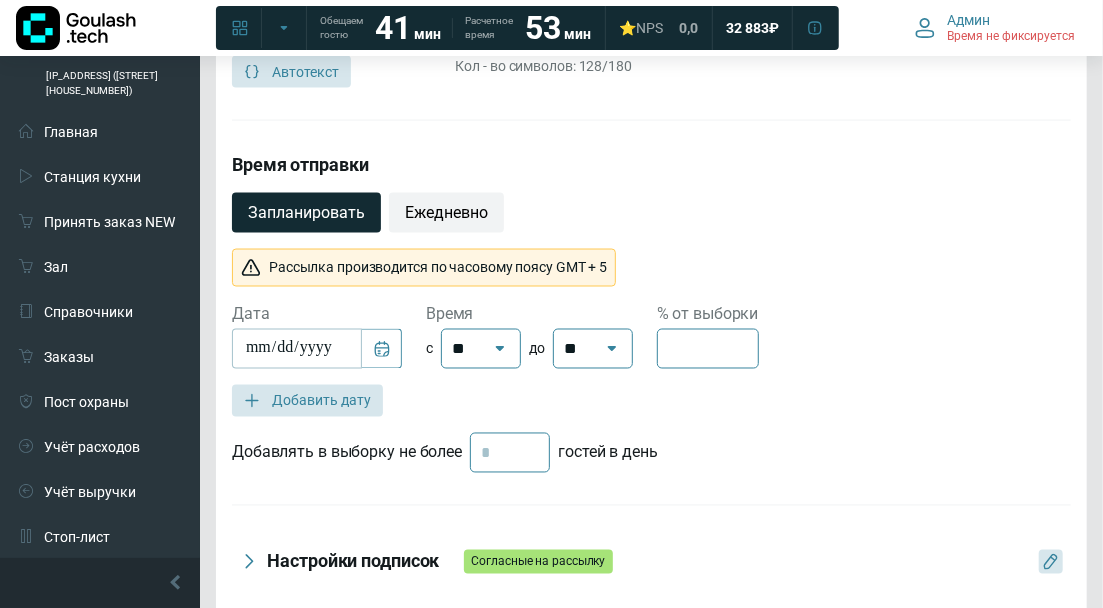 scroll, scrollTop: 1444, scrollLeft: 0, axis: vertical 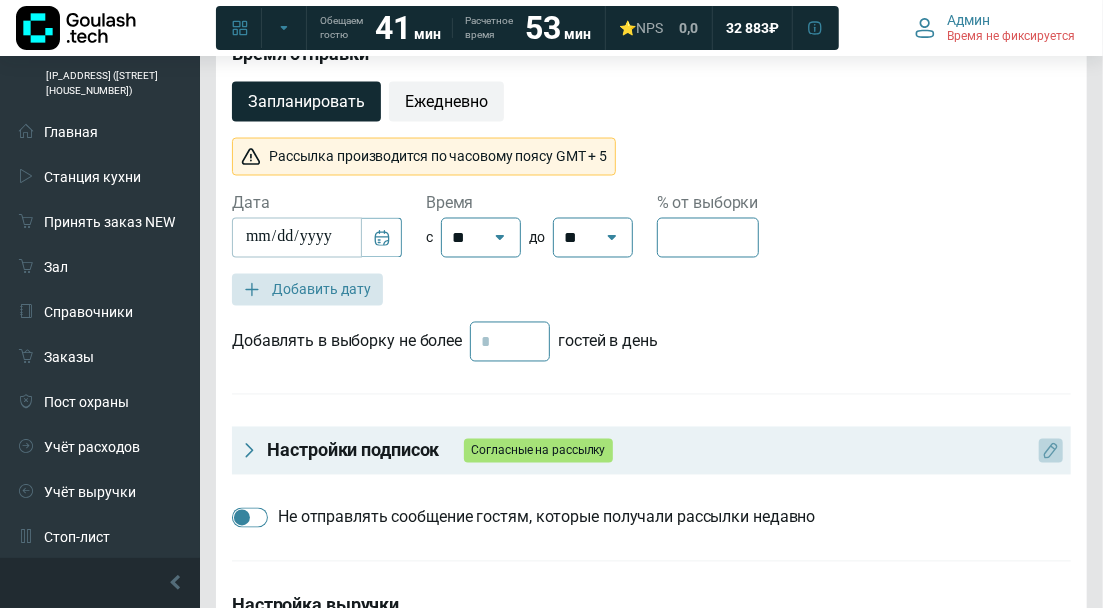 type on "**********" 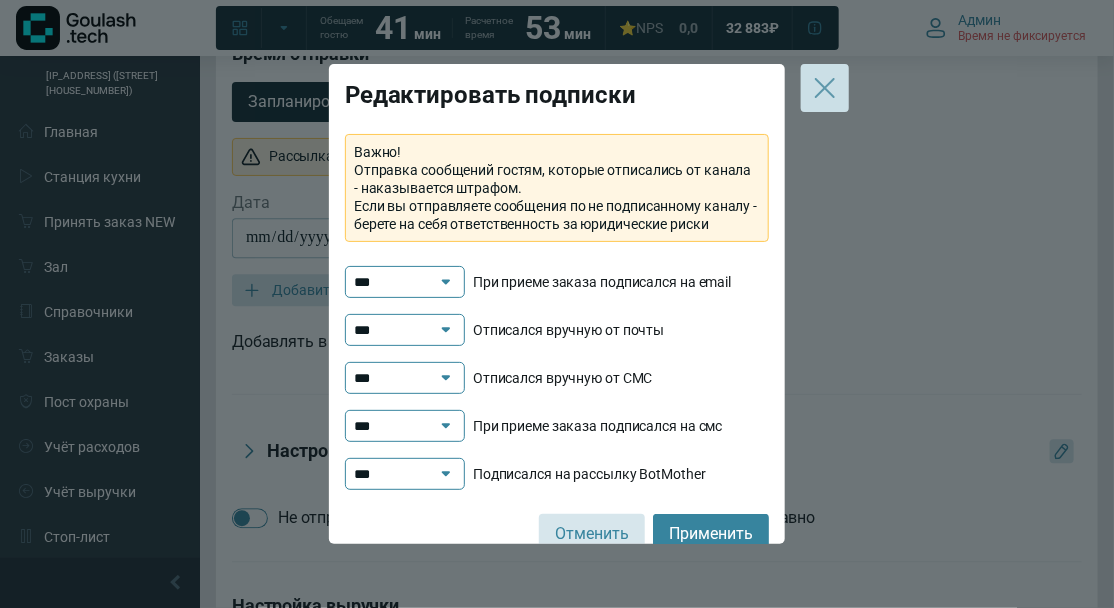 click 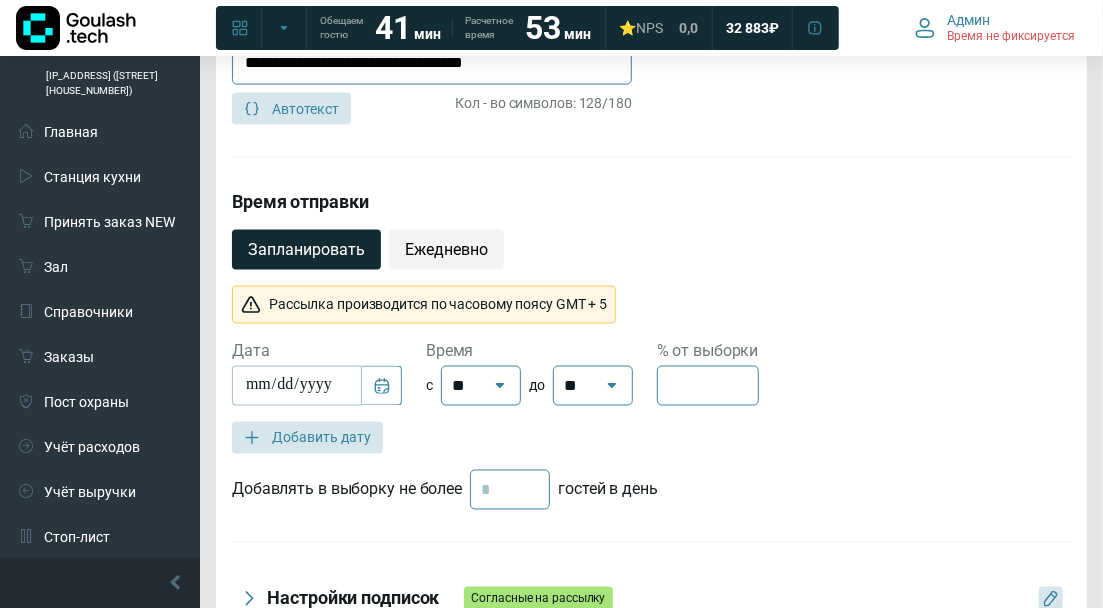 scroll, scrollTop: 1630, scrollLeft: 0, axis: vertical 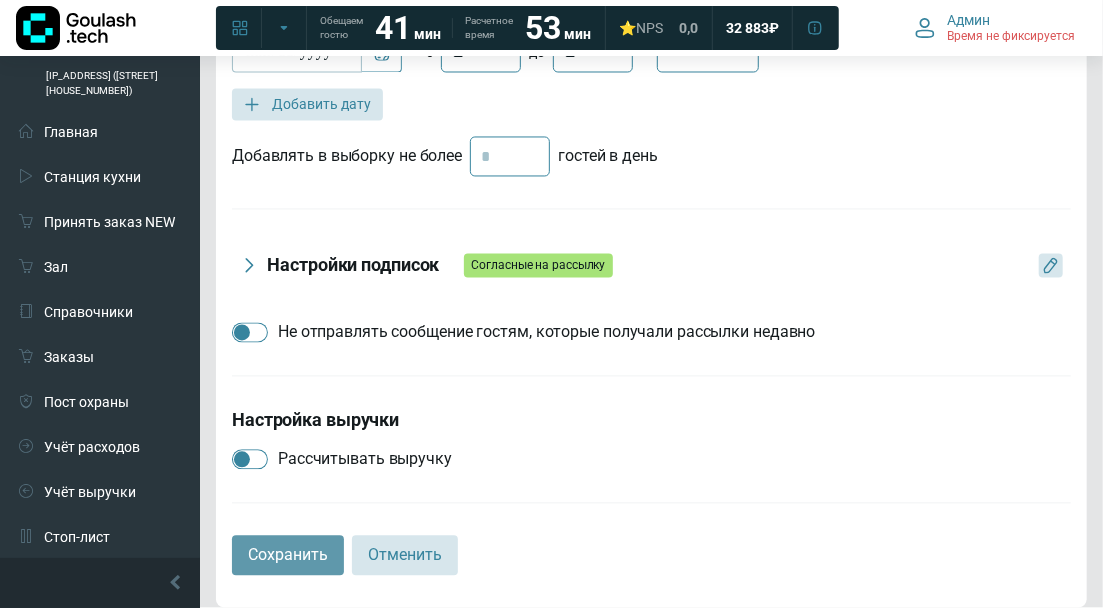 click on "Сохранить" at bounding box center (288, 556) 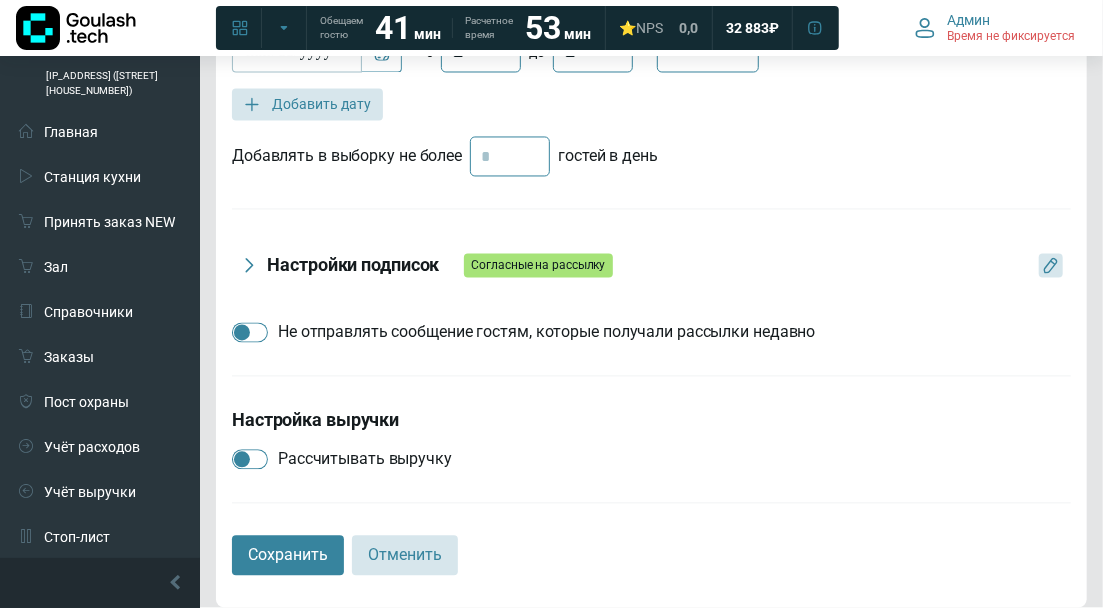 scroll, scrollTop: 1407, scrollLeft: 0, axis: vertical 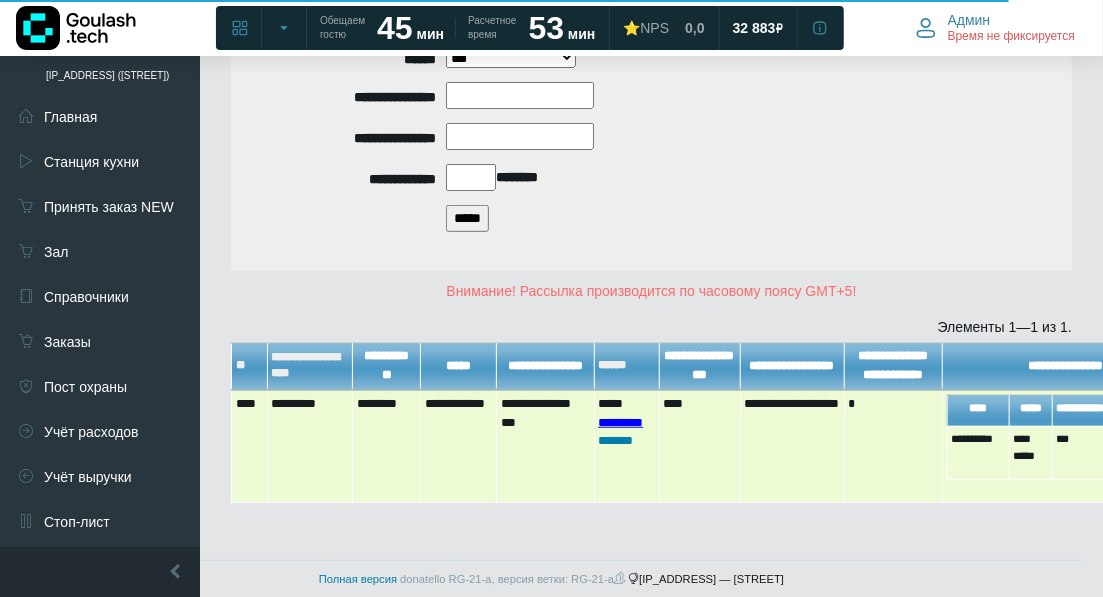 click on "*********" at bounding box center [620, 422] 